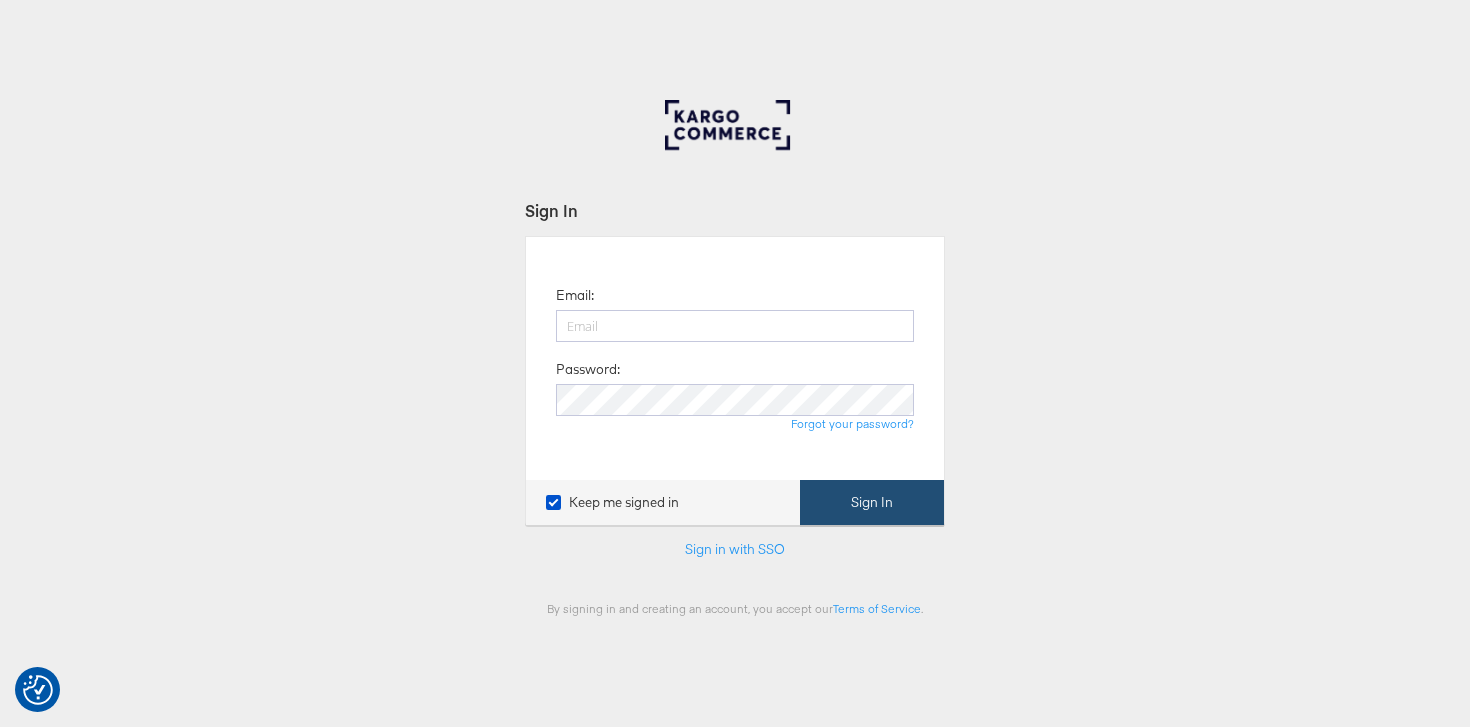 type on "[PERSON_NAME][EMAIL_ADDRESS][PERSON_NAME][DOMAIN_NAME]" 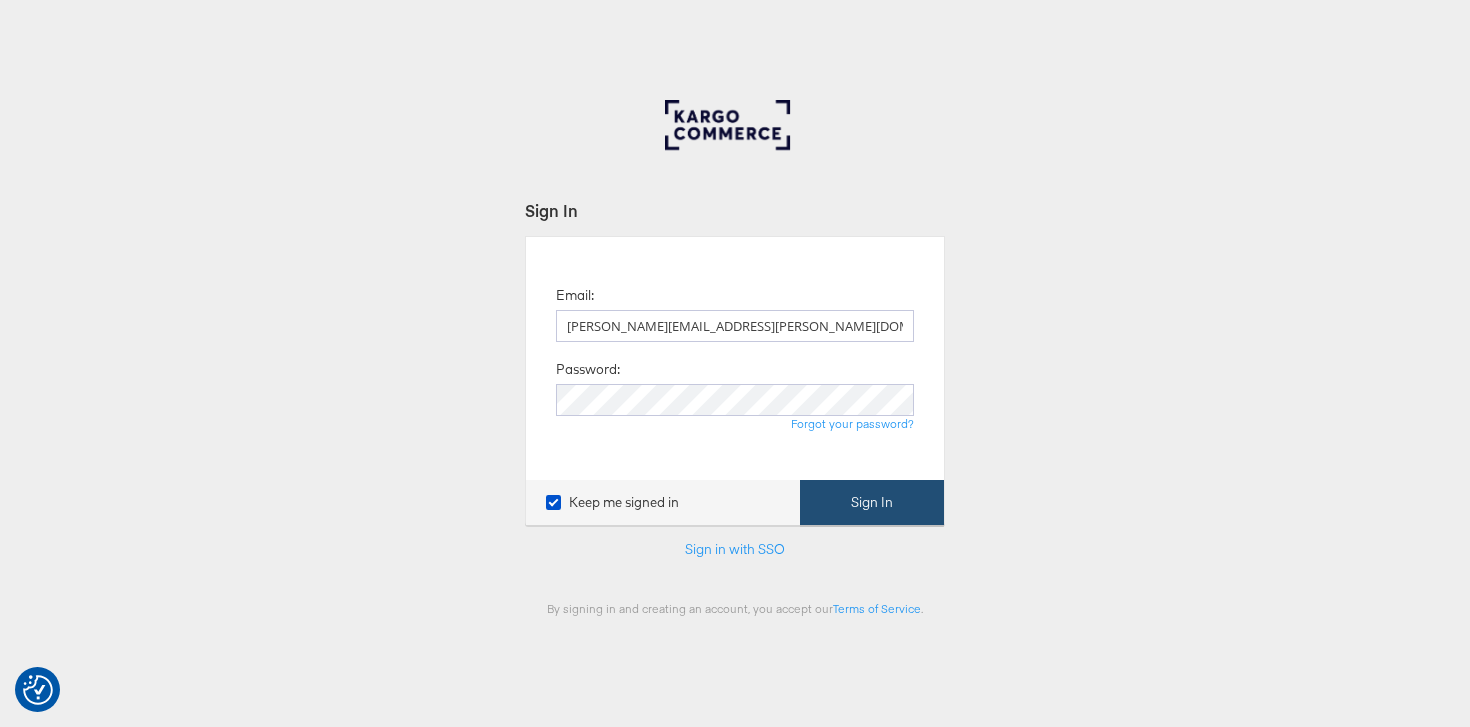 click on "Sign In" at bounding box center [872, 502] 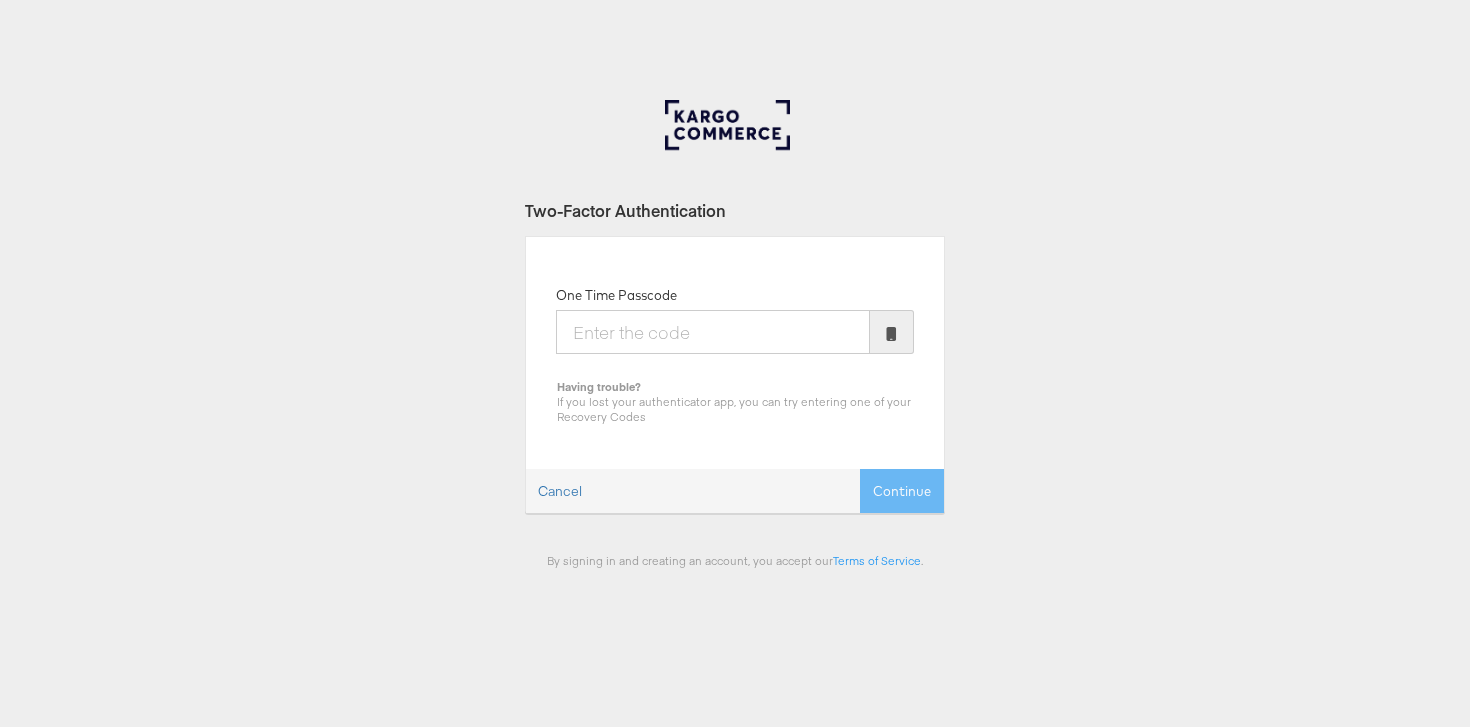 scroll, scrollTop: 0, scrollLeft: 0, axis: both 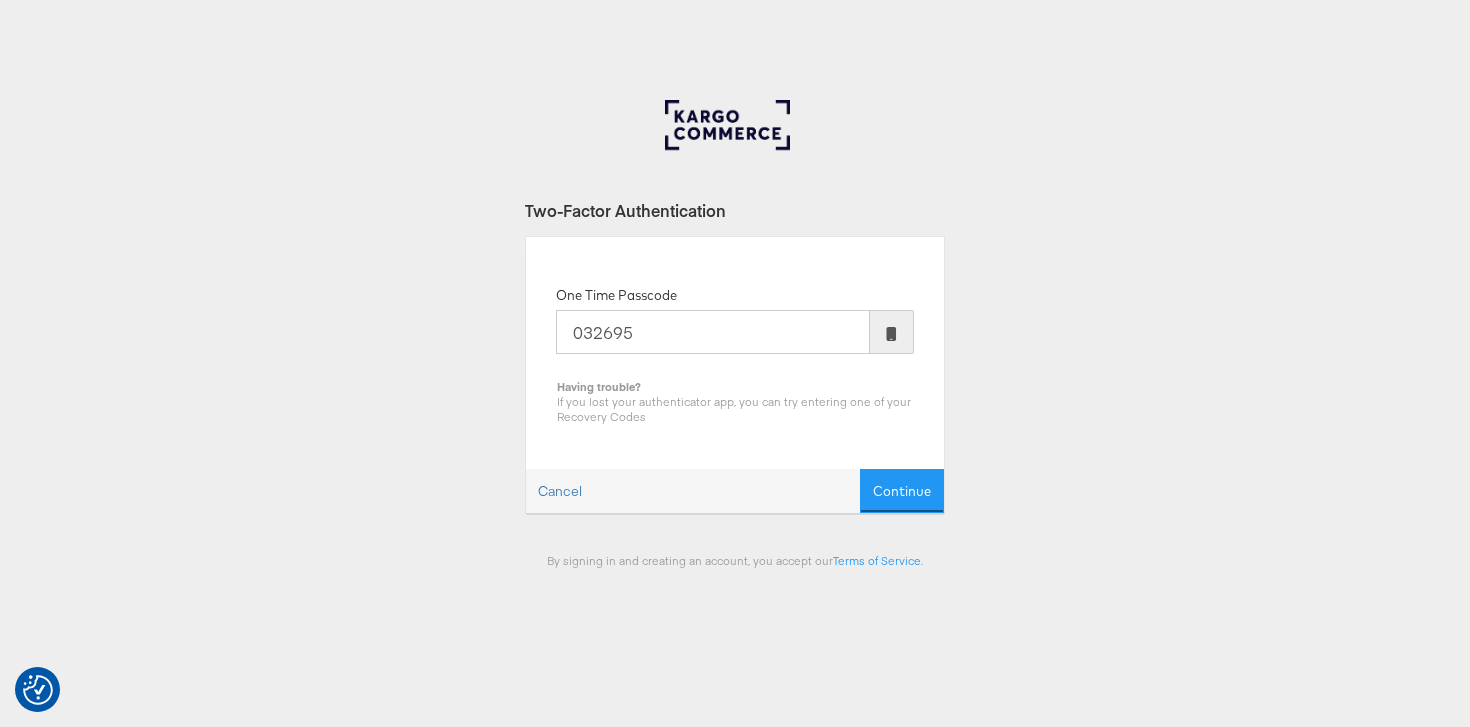 type on "032695" 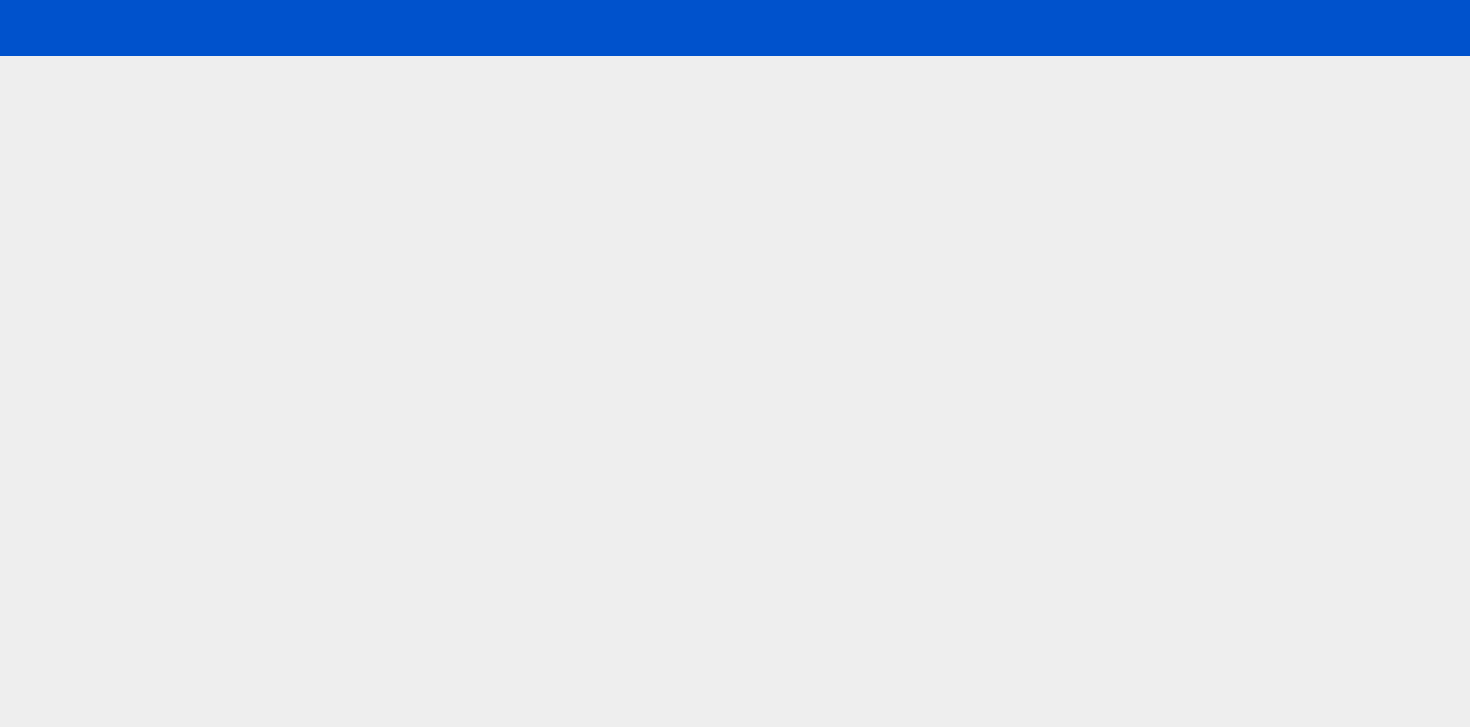 scroll, scrollTop: 0, scrollLeft: 0, axis: both 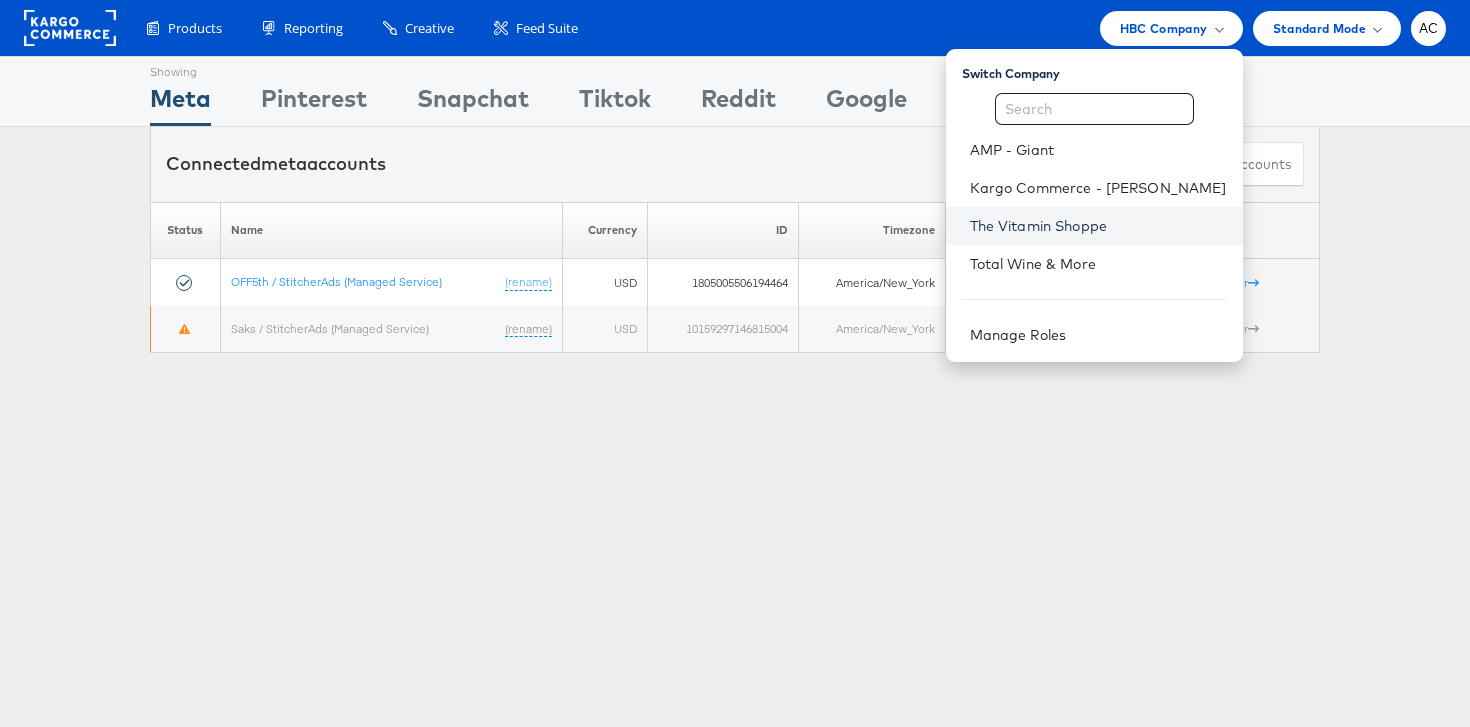 click on "The Vitamin Shoppe" at bounding box center (1098, 226) 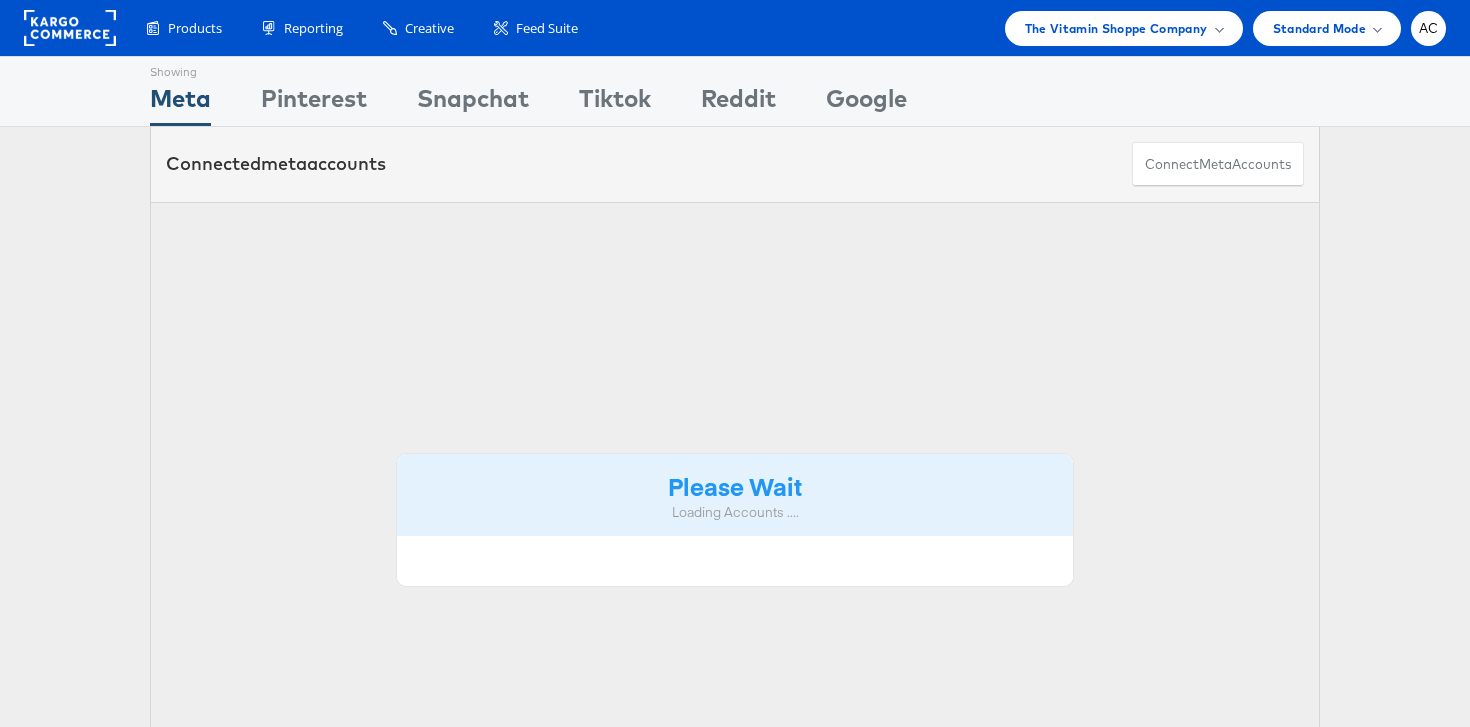 scroll, scrollTop: 0, scrollLeft: 0, axis: both 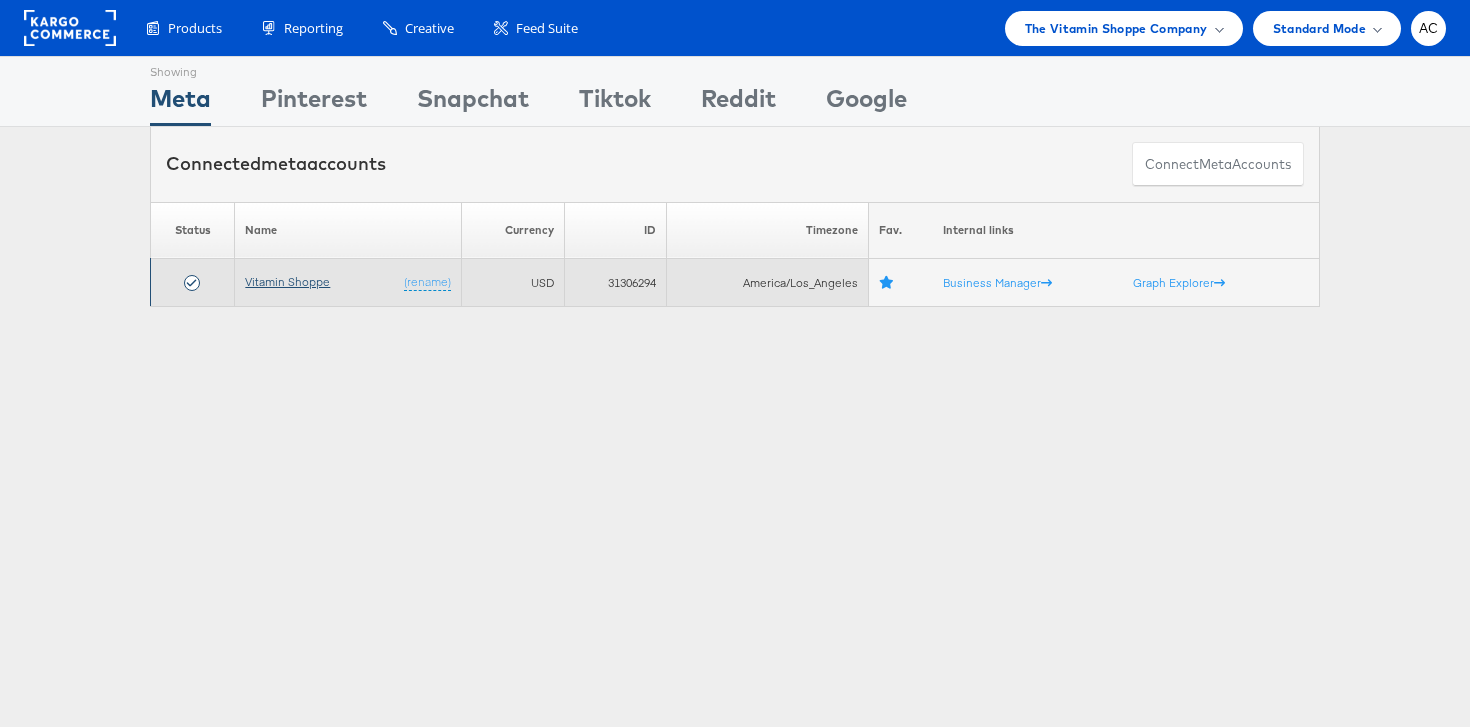 click on "Vitamin Shoppe" at bounding box center [287, 281] 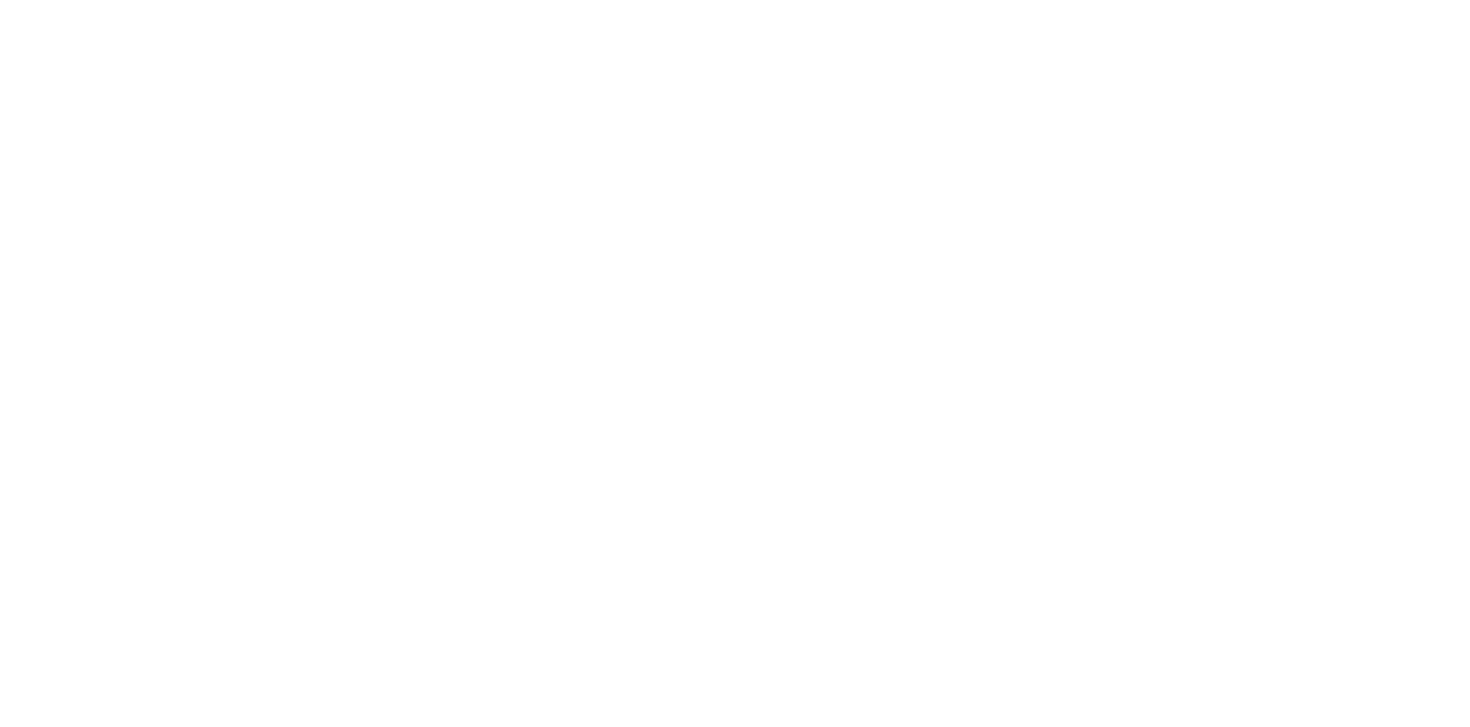 scroll, scrollTop: 0, scrollLeft: 0, axis: both 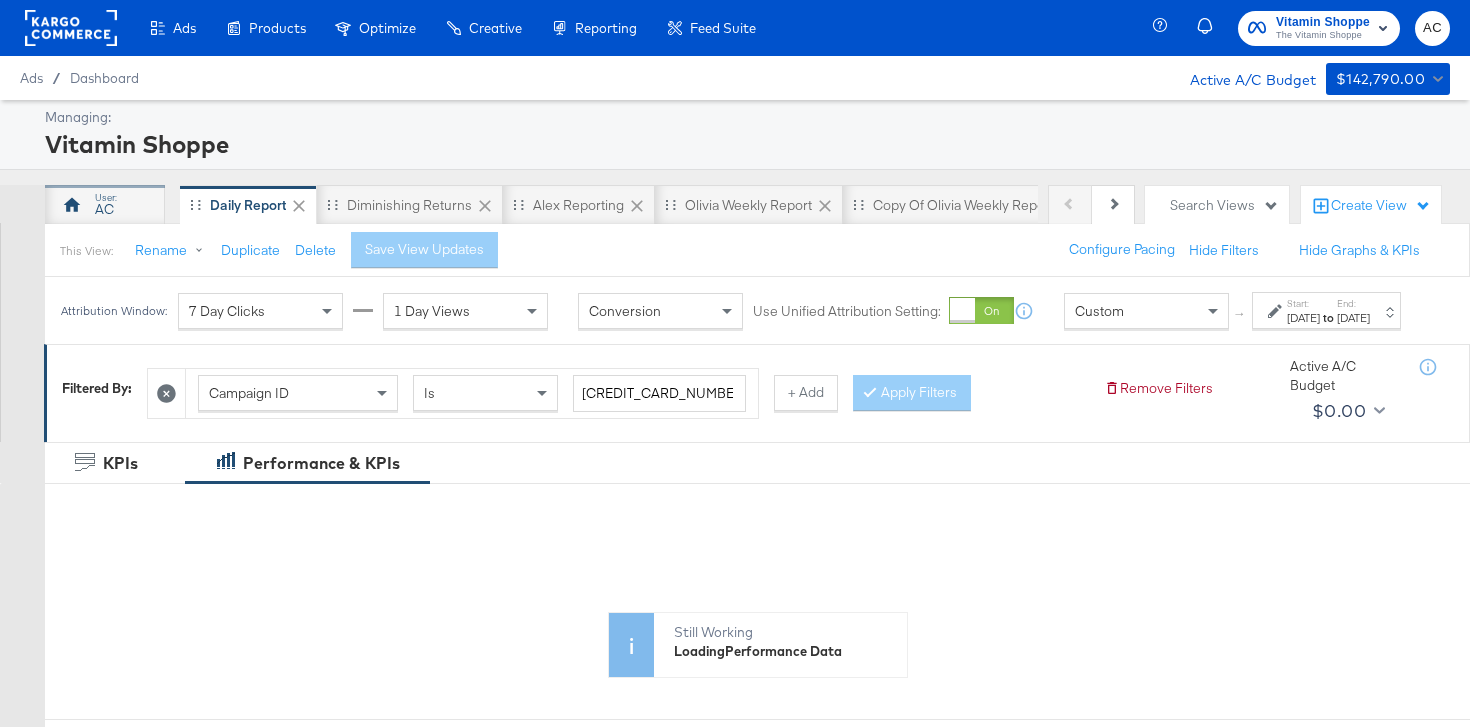 click on "AC" at bounding box center (105, 205) 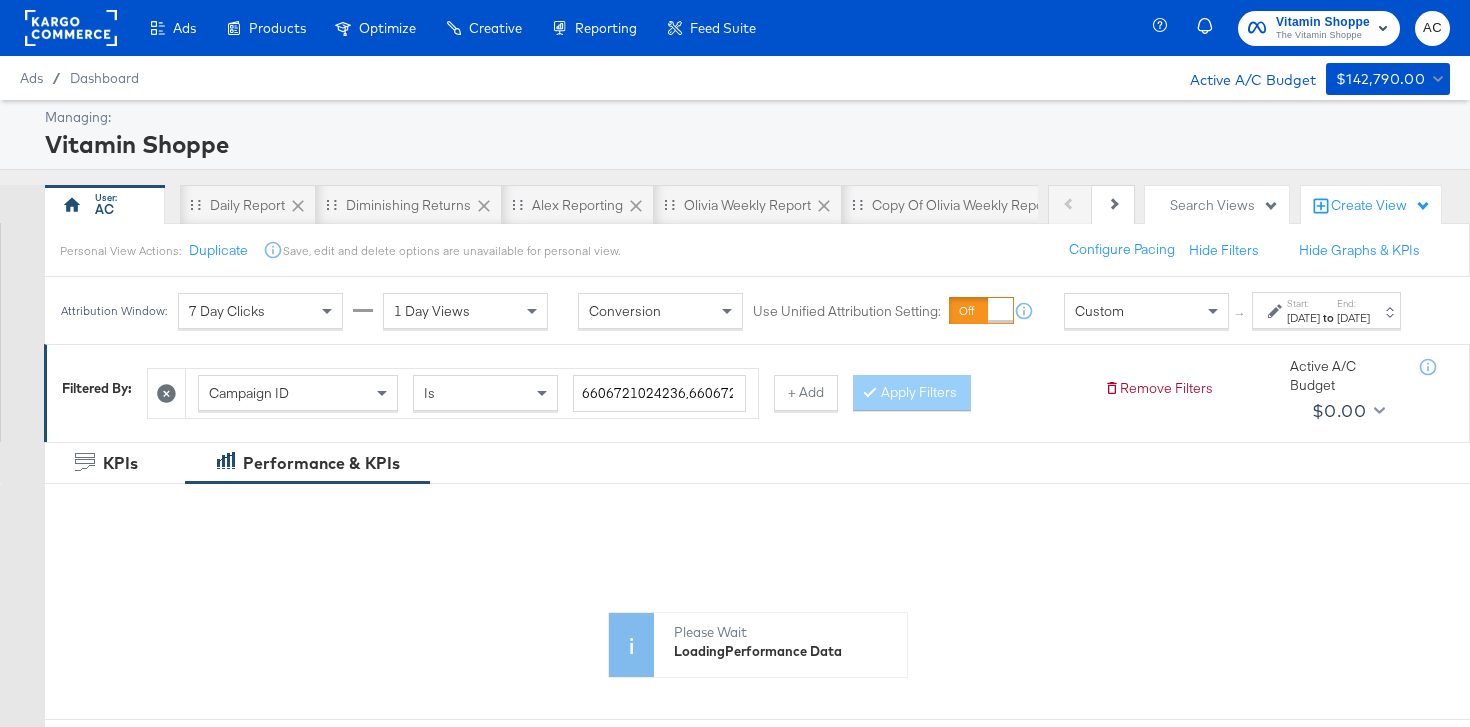 click on "Campaign ID" at bounding box center (298, 393) 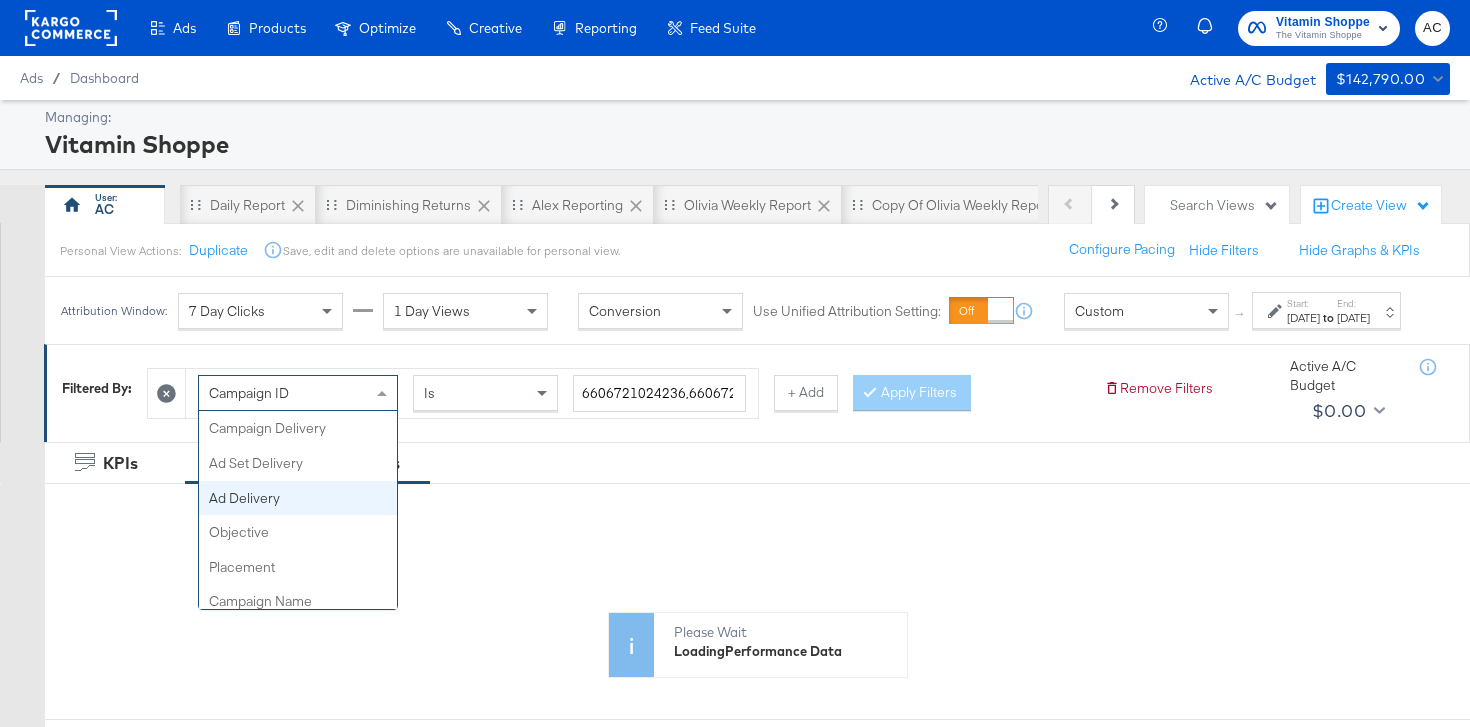 scroll, scrollTop: 51, scrollLeft: 0, axis: vertical 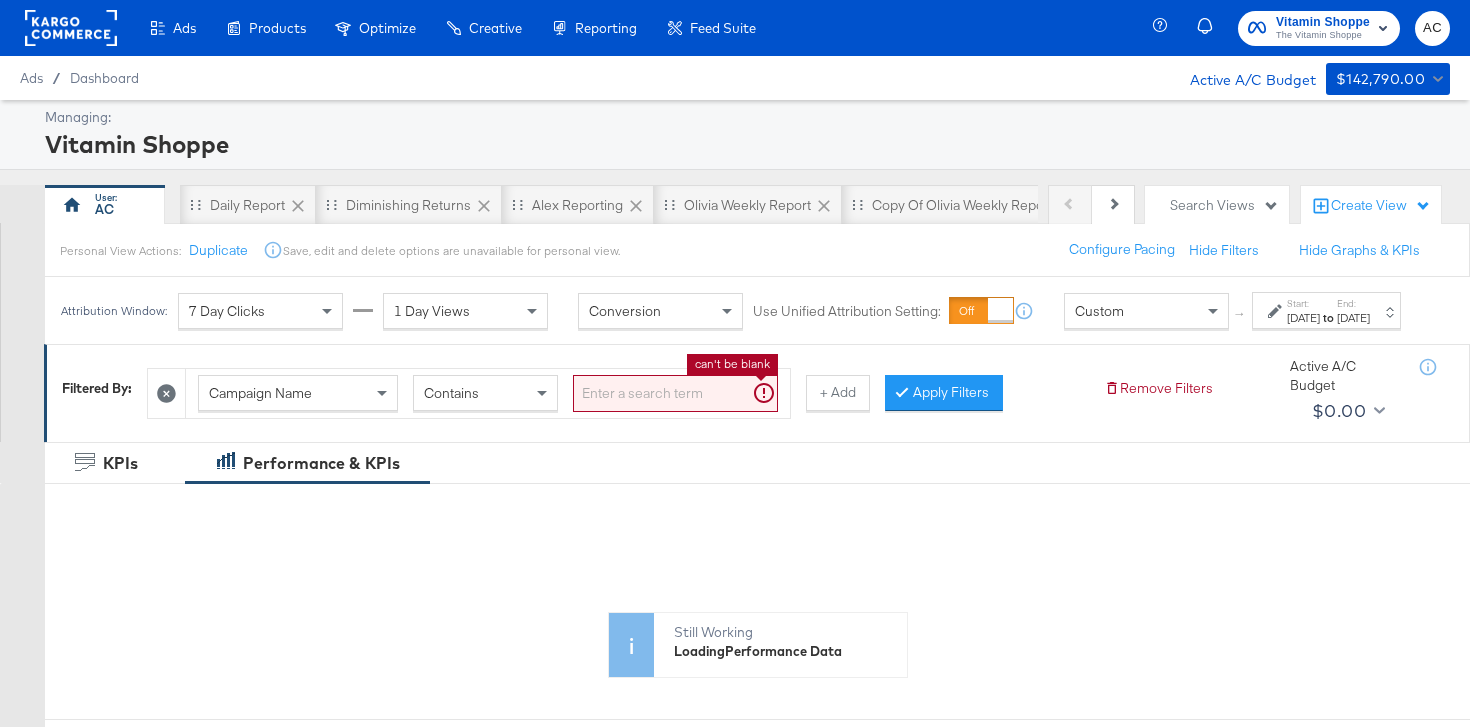 click at bounding box center [675, 393] 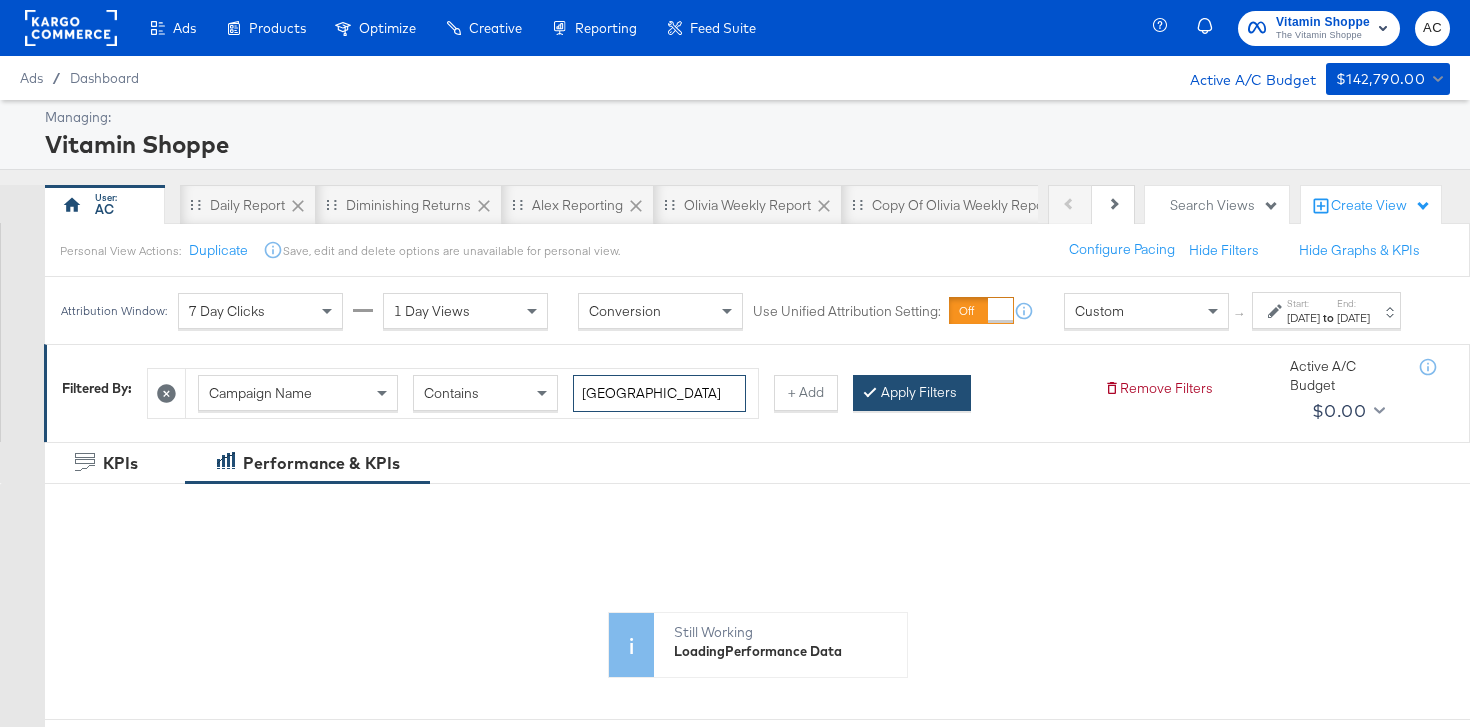 type on "huntersville" 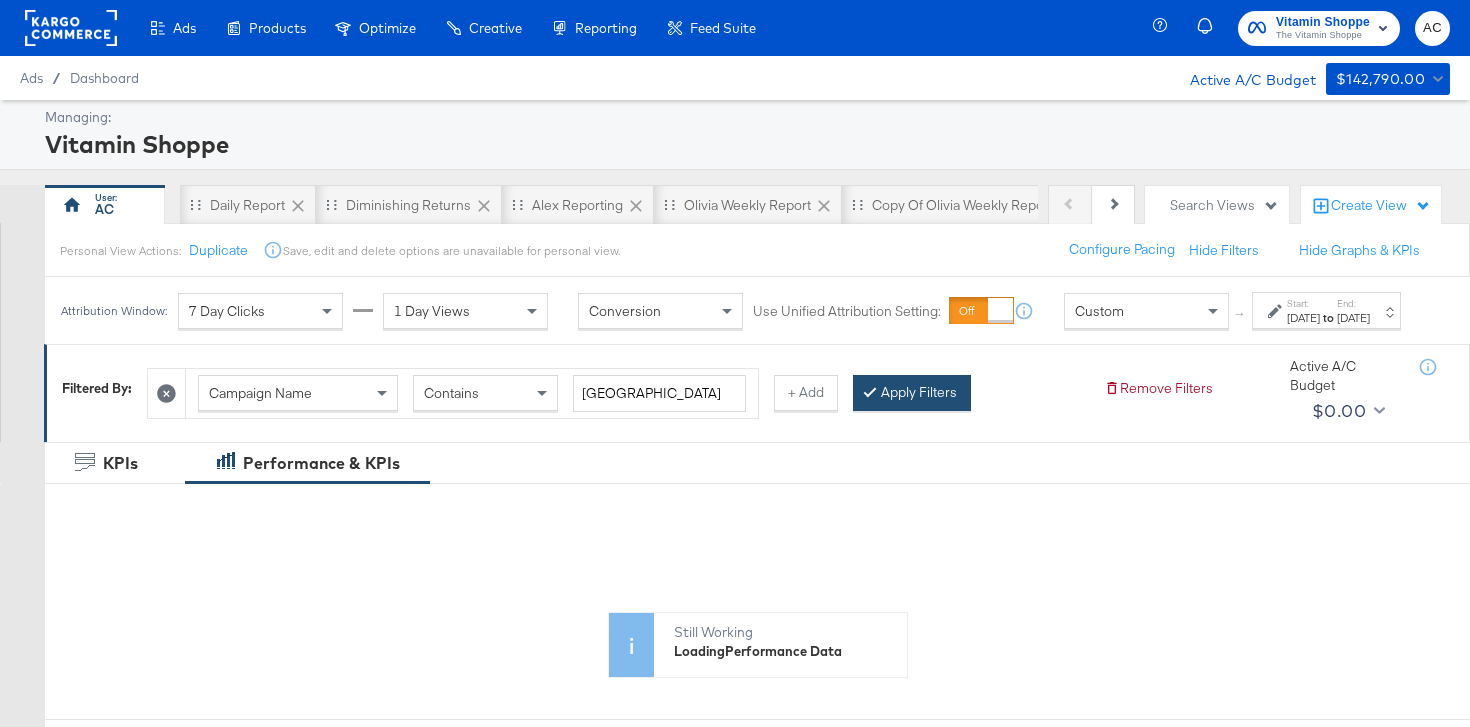 click on "Apply Filters" at bounding box center [912, 393] 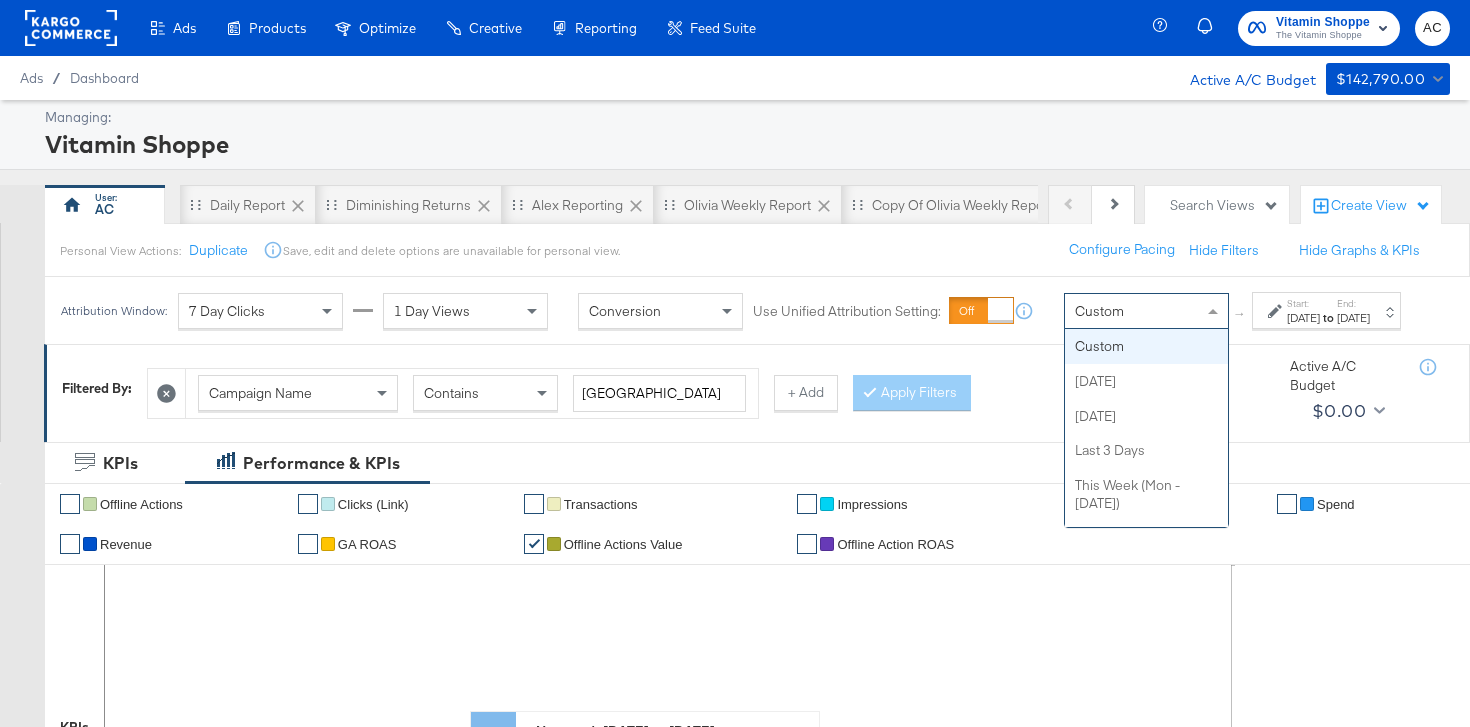 click on "Custom" at bounding box center (1146, 311) 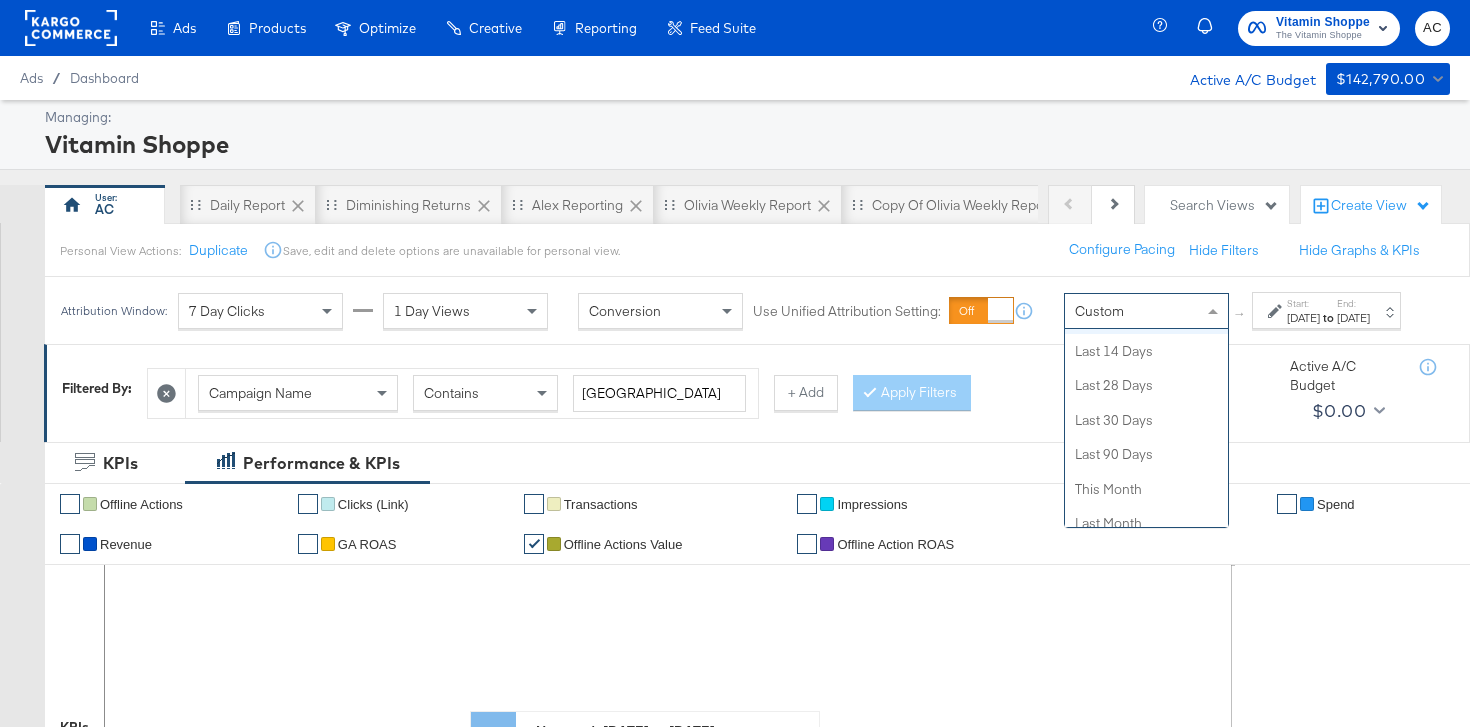 scroll, scrollTop: 346, scrollLeft: 0, axis: vertical 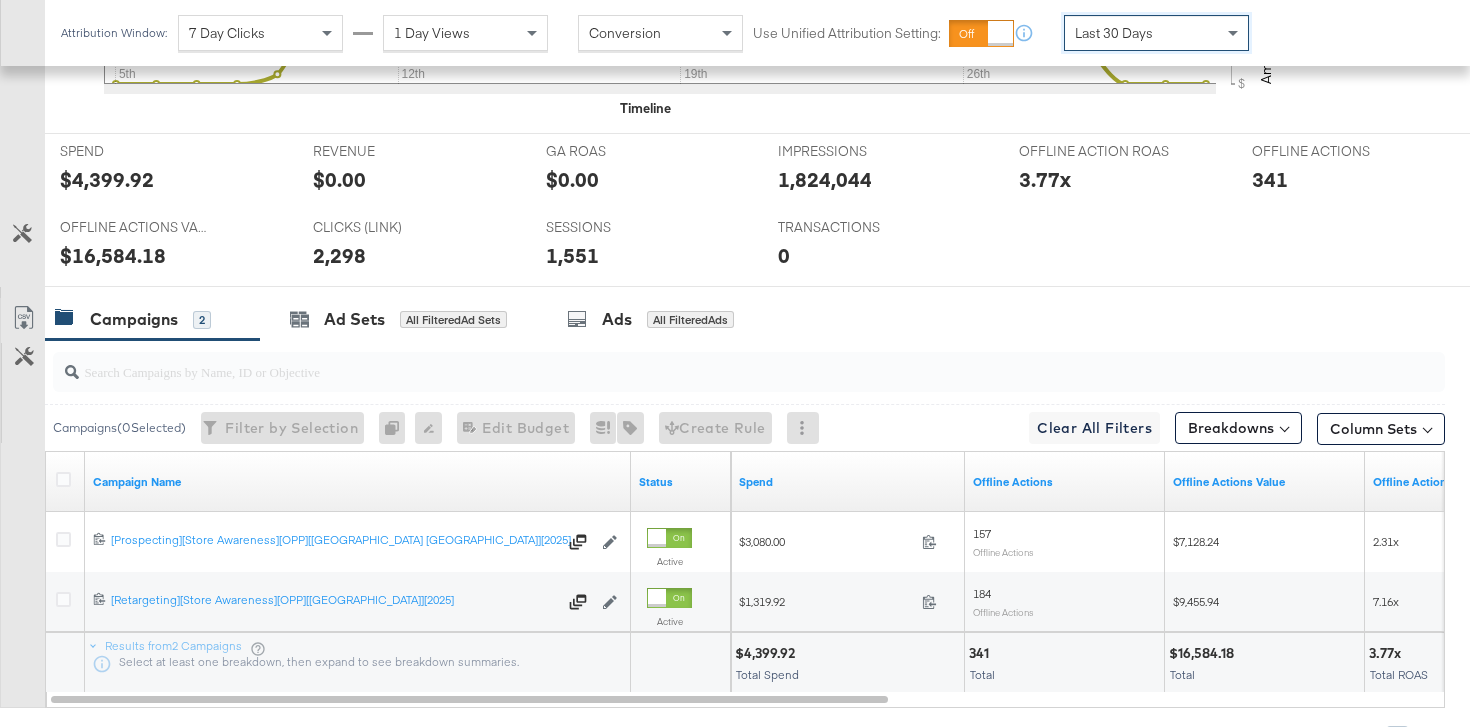 click on "1,824,044" at bounding box center [825, 179] 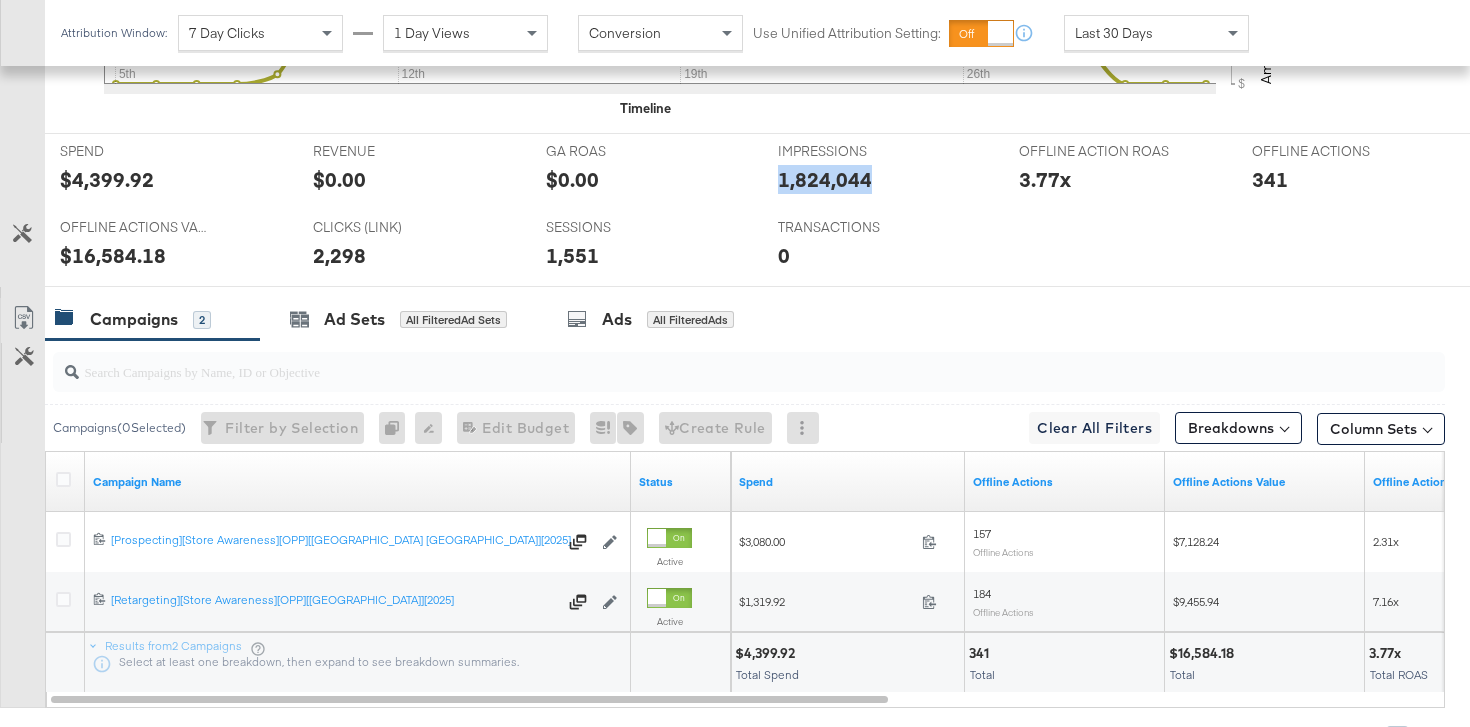 click on "1,824,044" at bounding box center (825, 179) 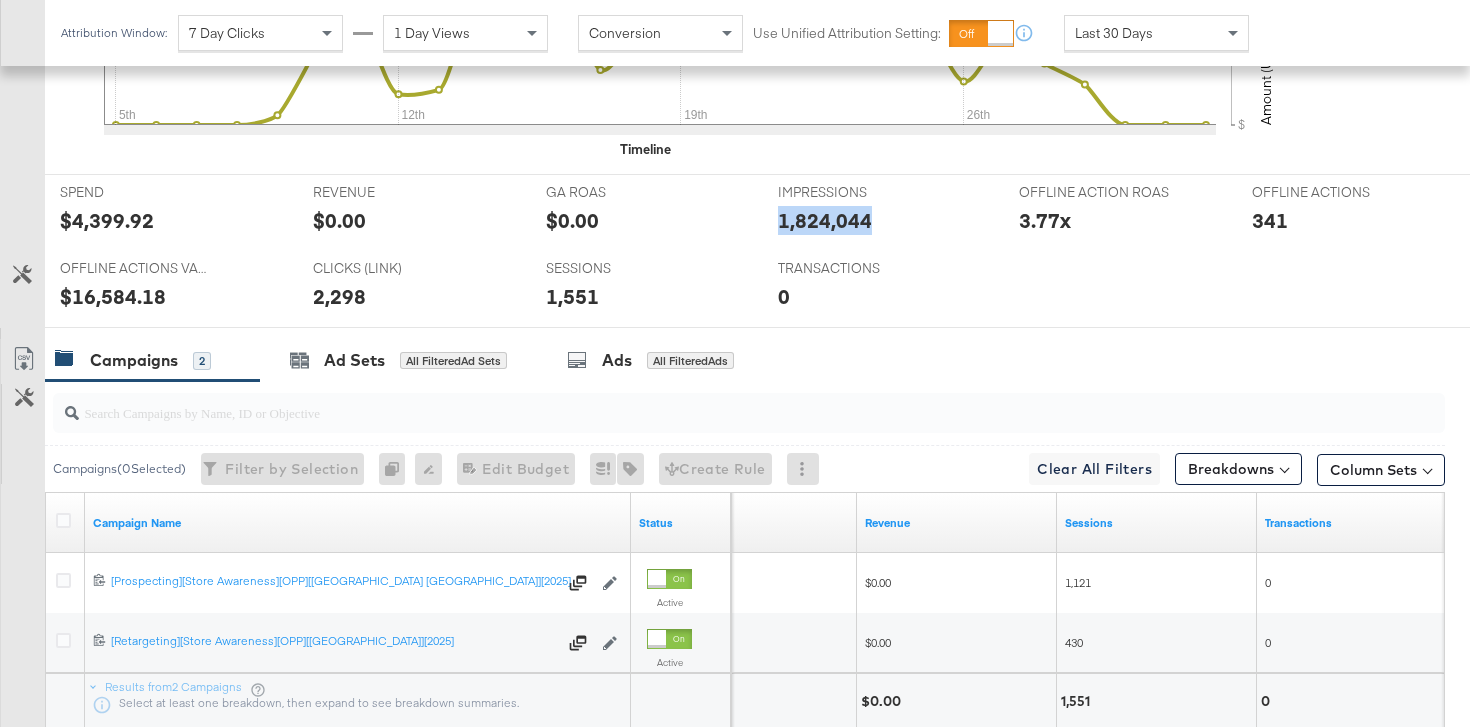 scroll, scrollTop: 733, scrollLeft: 0, axis: vertical 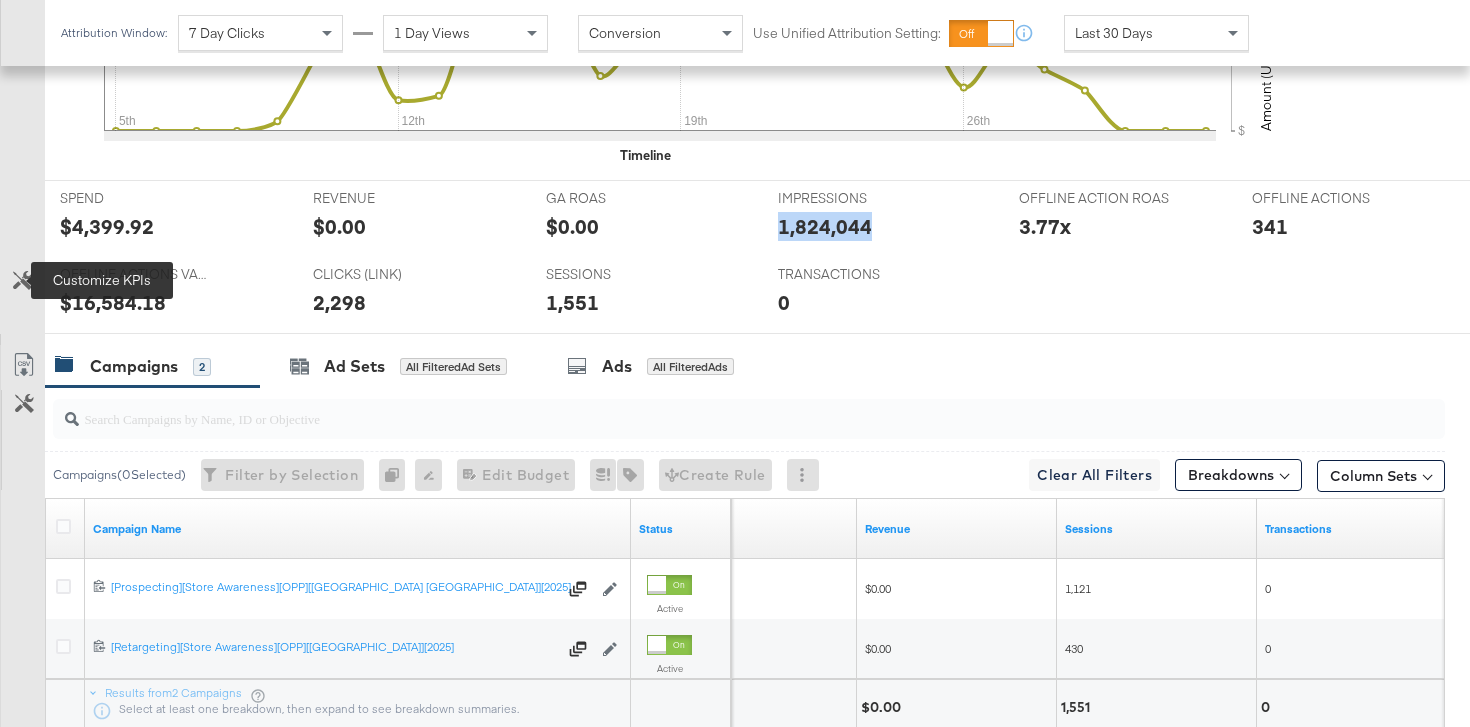 click 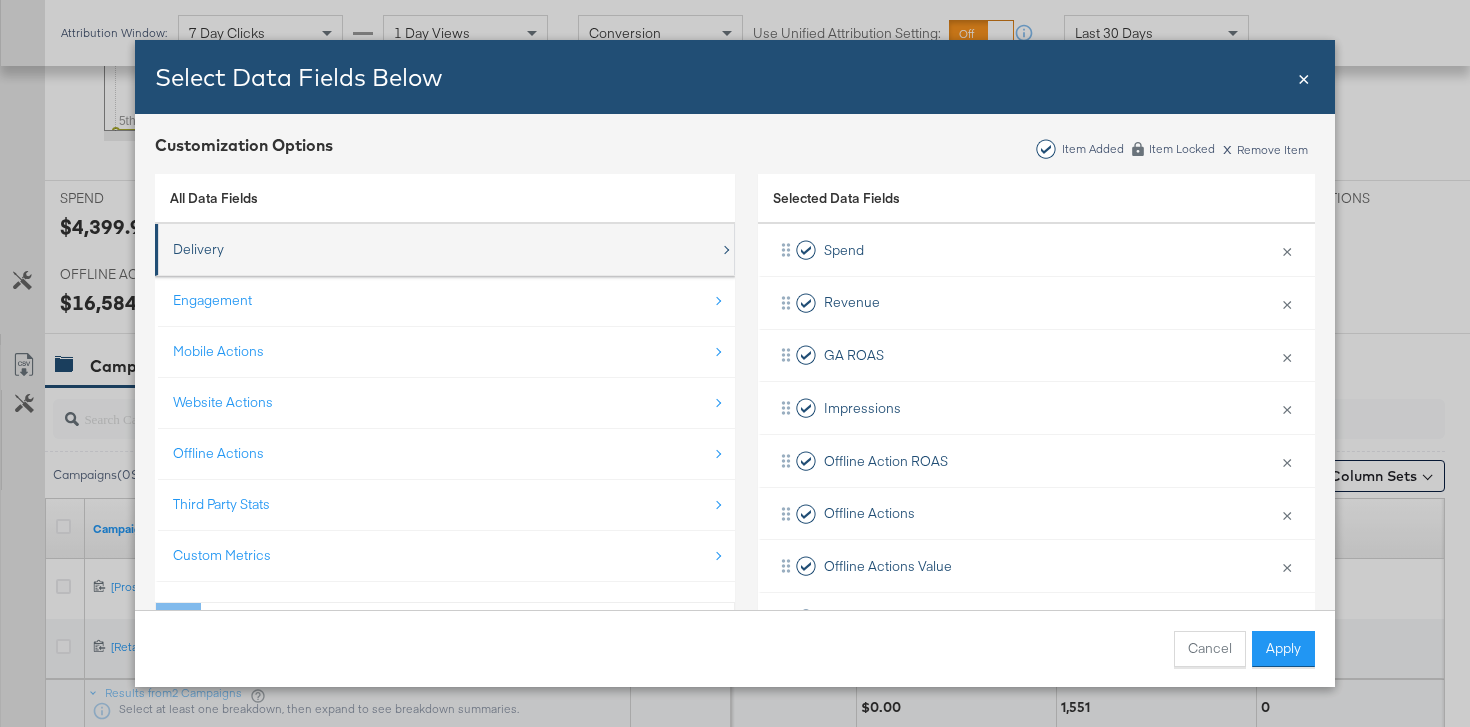 click on "Delivery" at bounding box center [446, 249] 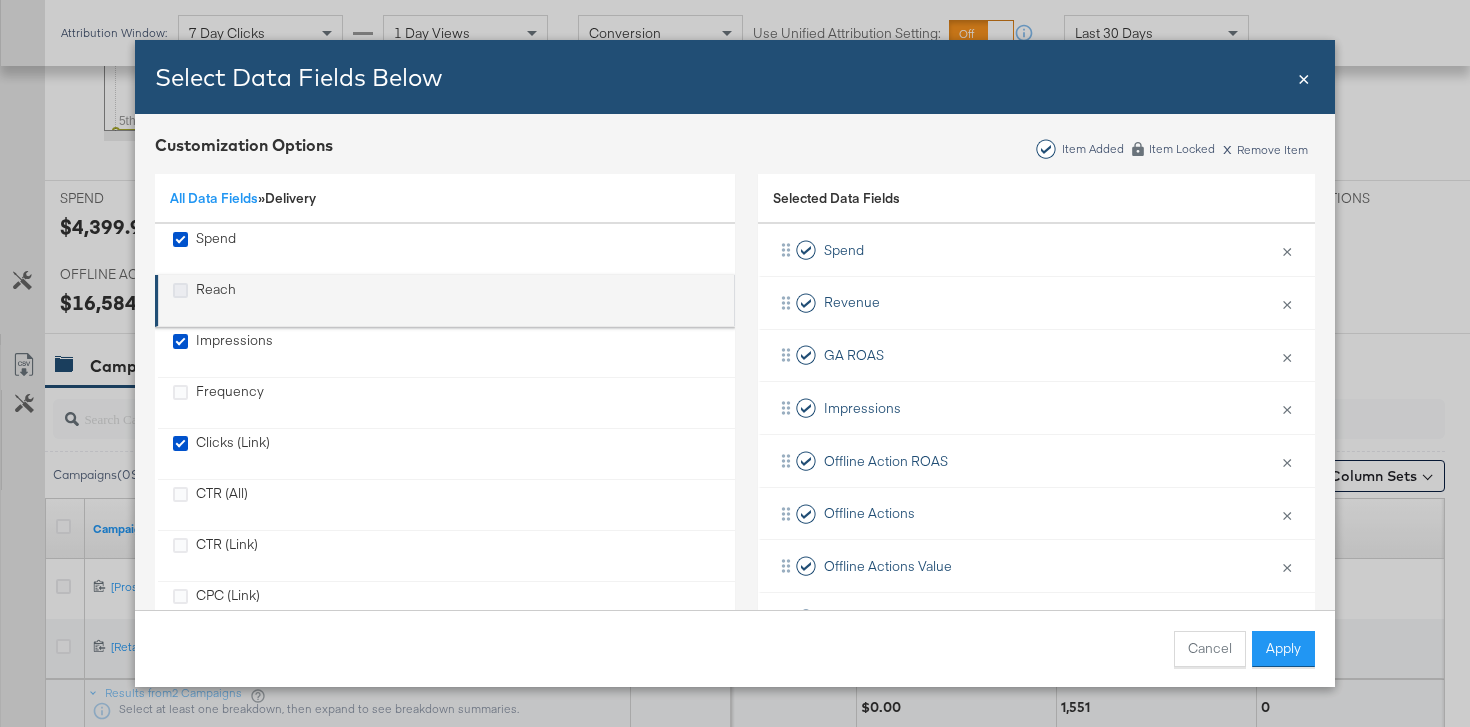 click at bounding box center [180, 290] 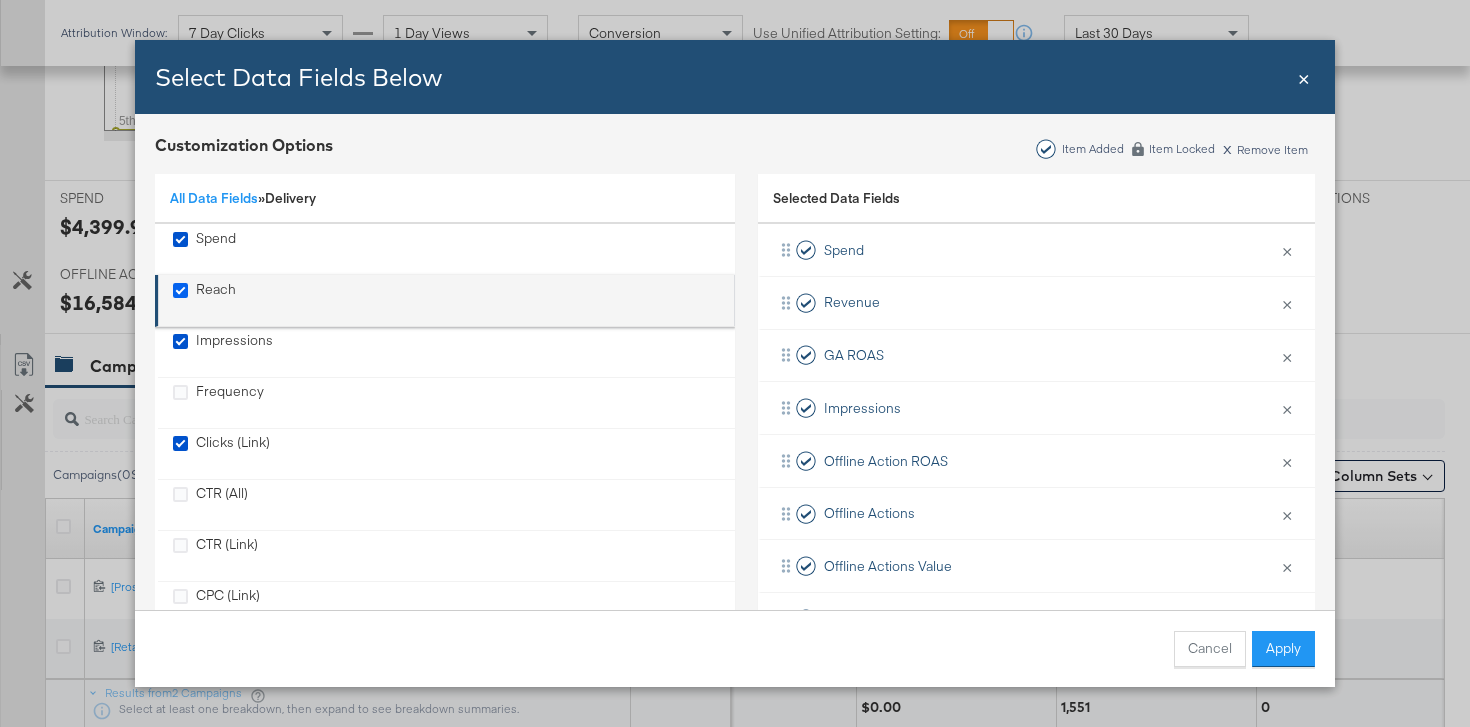 click at bounding box center (0, 0) 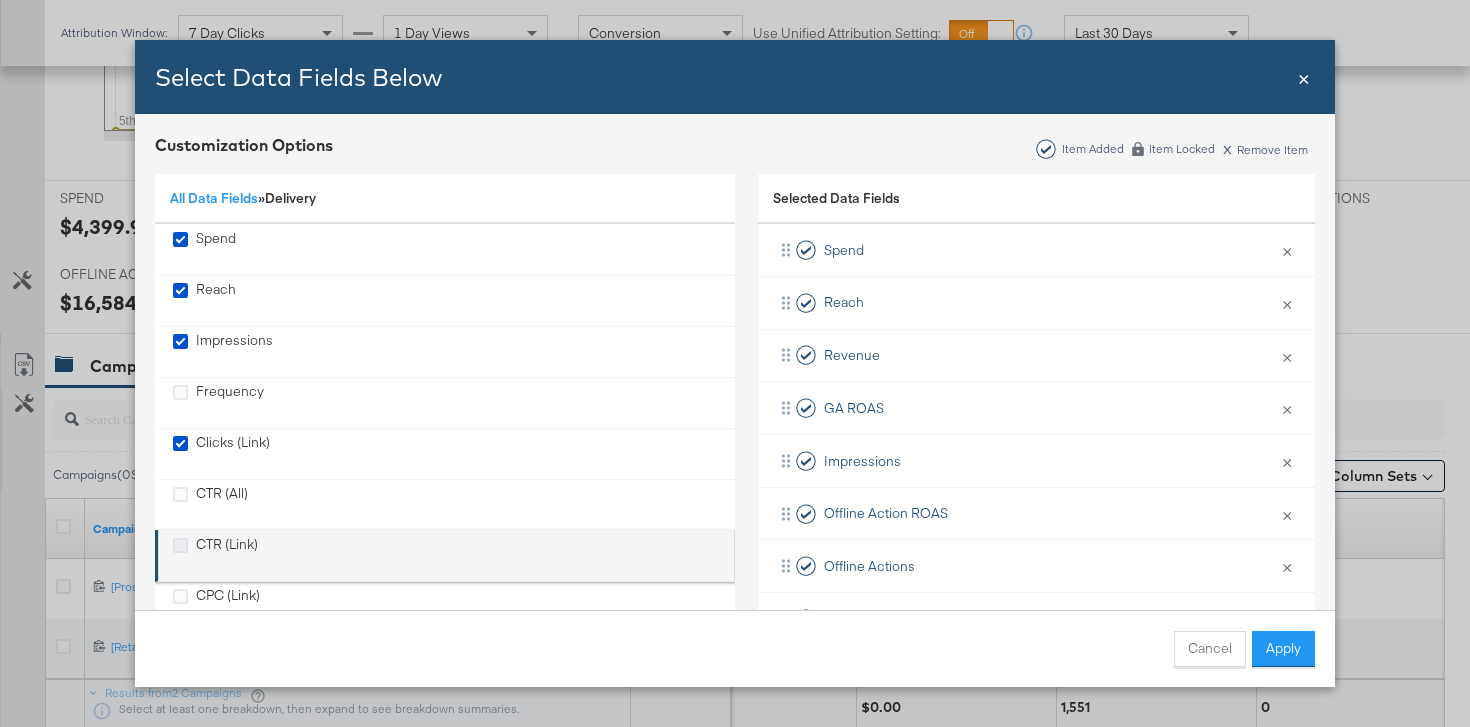 click at bounding box center [180, 545] 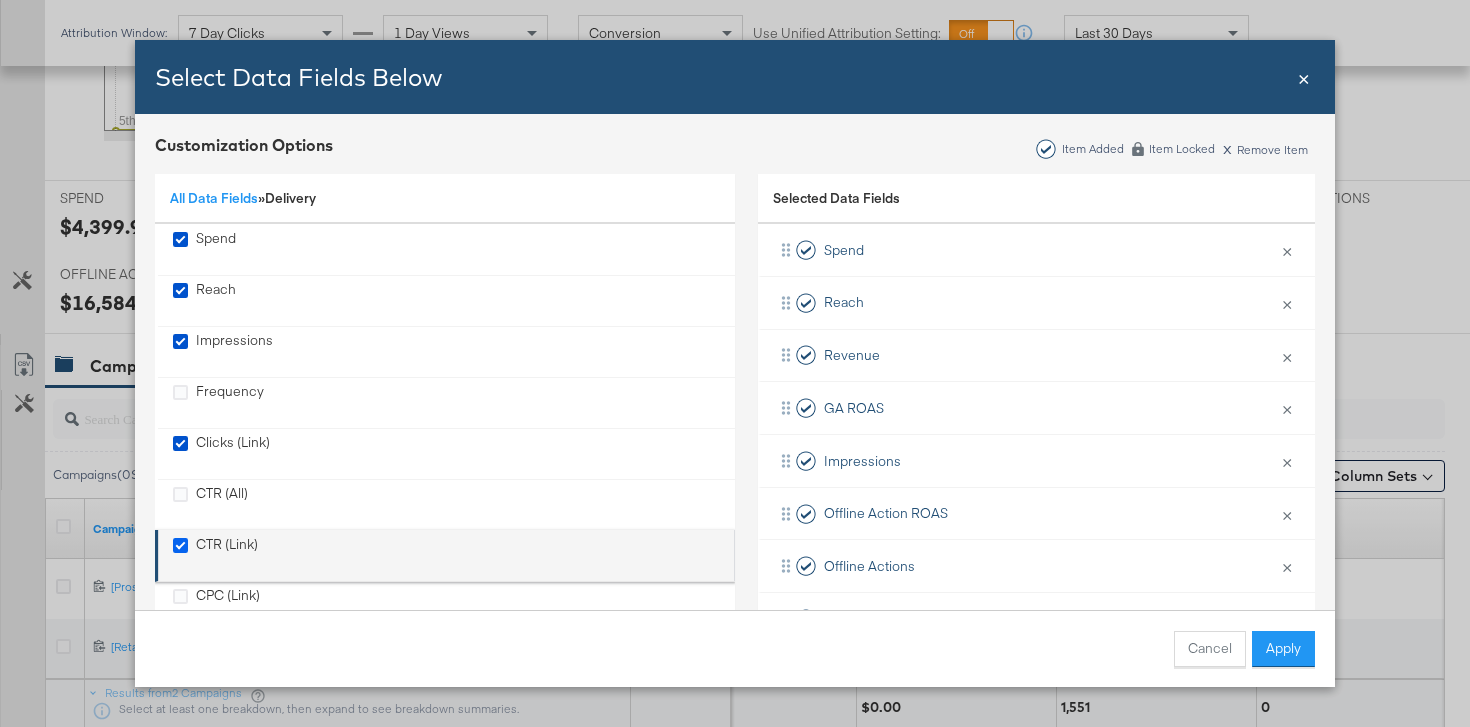 click at bounding box center [0, 0] 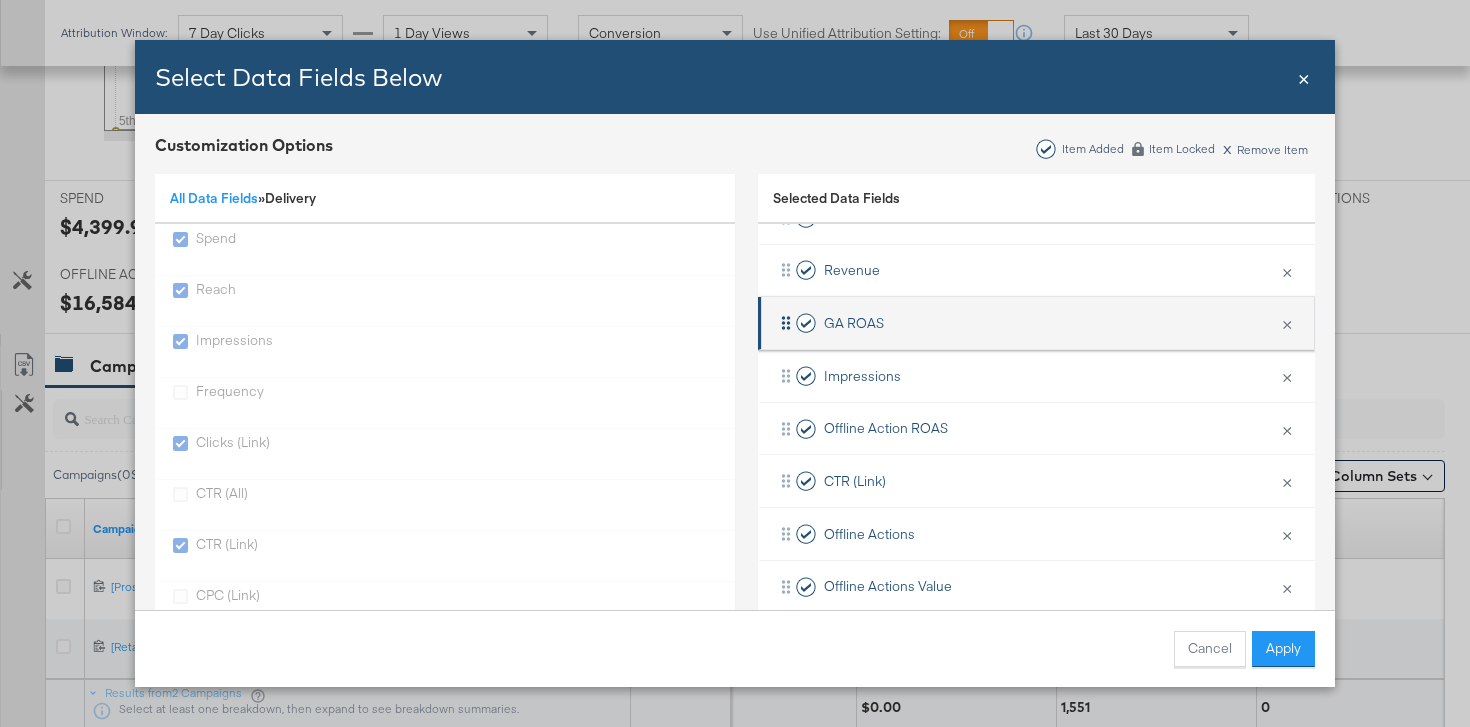 scroll, scrollTop: 103, scrollLeft: 0, axis: vertical 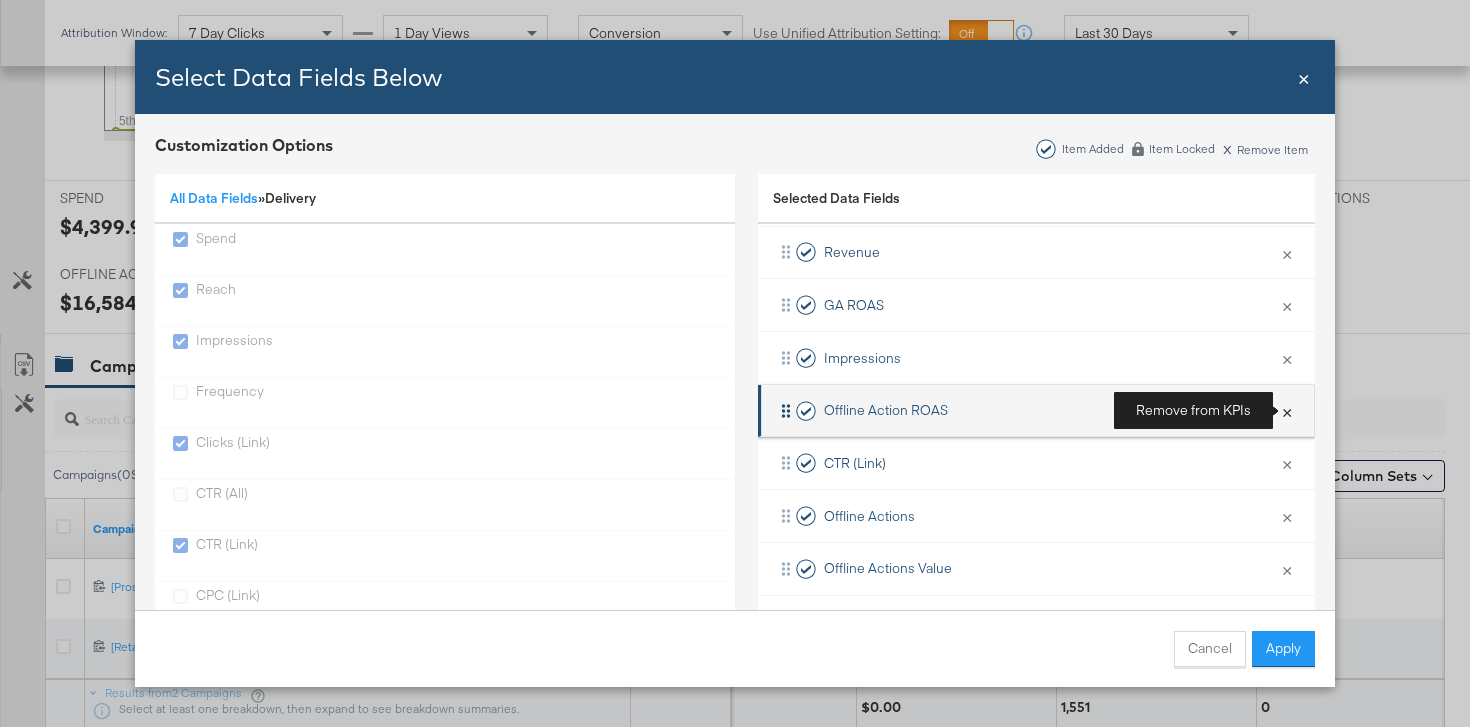 click on "×" at bounding box center (1287, 411) 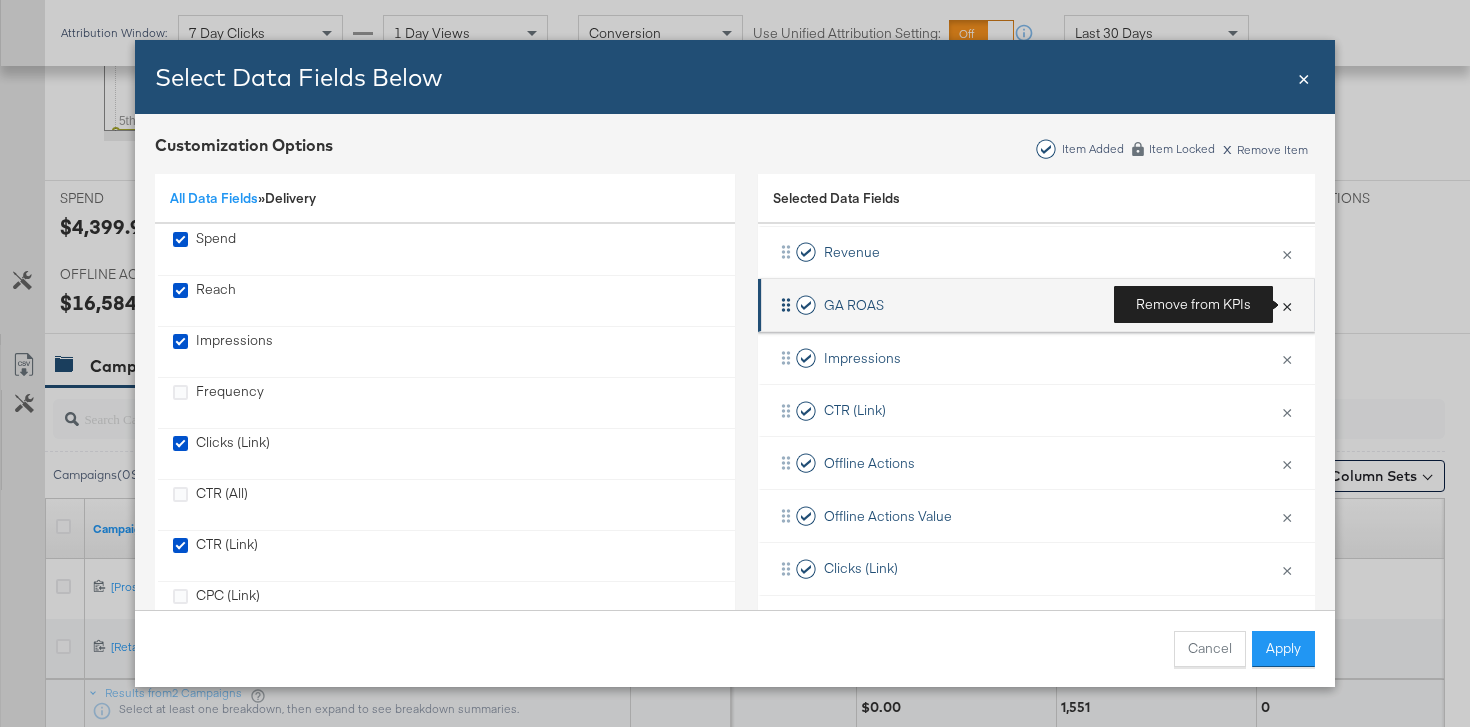 click on "×" at bounding box center (1287, 305) 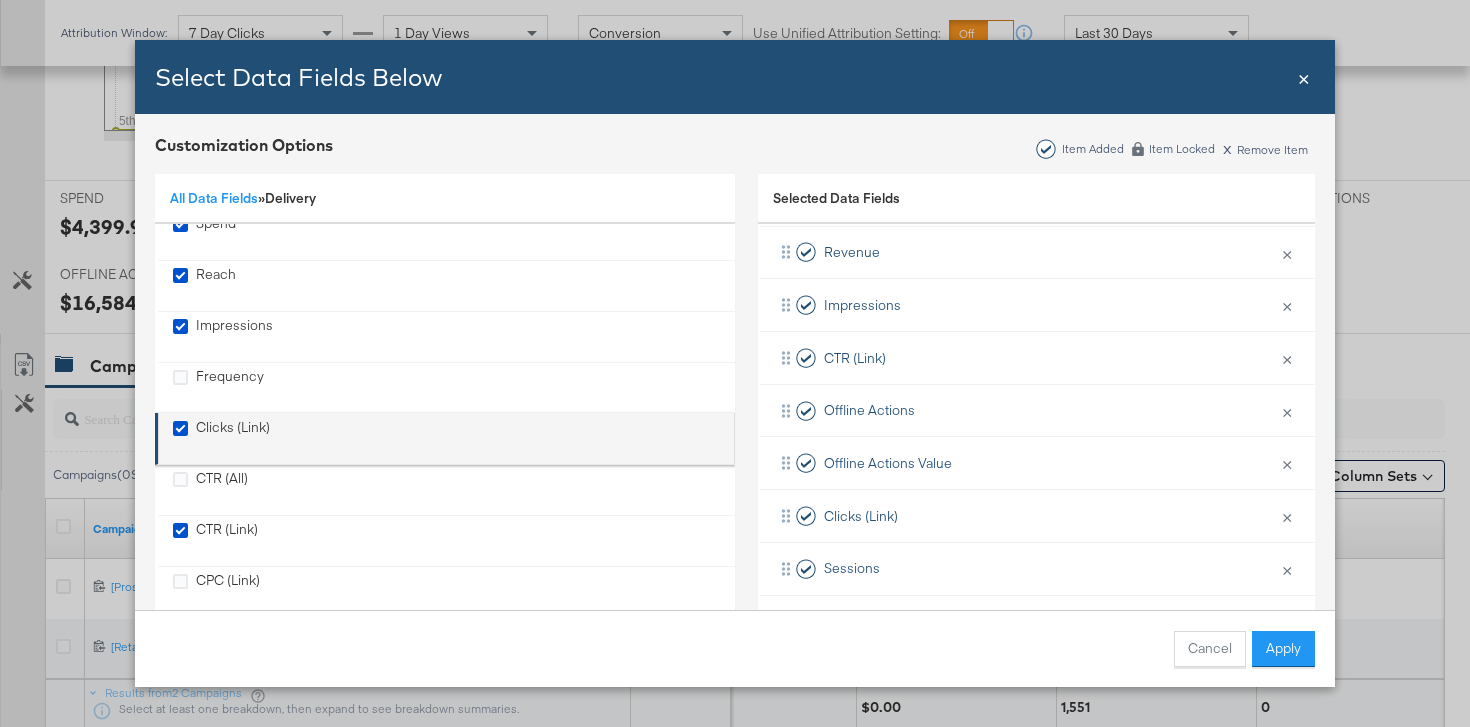 scroll, scrollTop: 0, scrollLeft: 0, axis: both 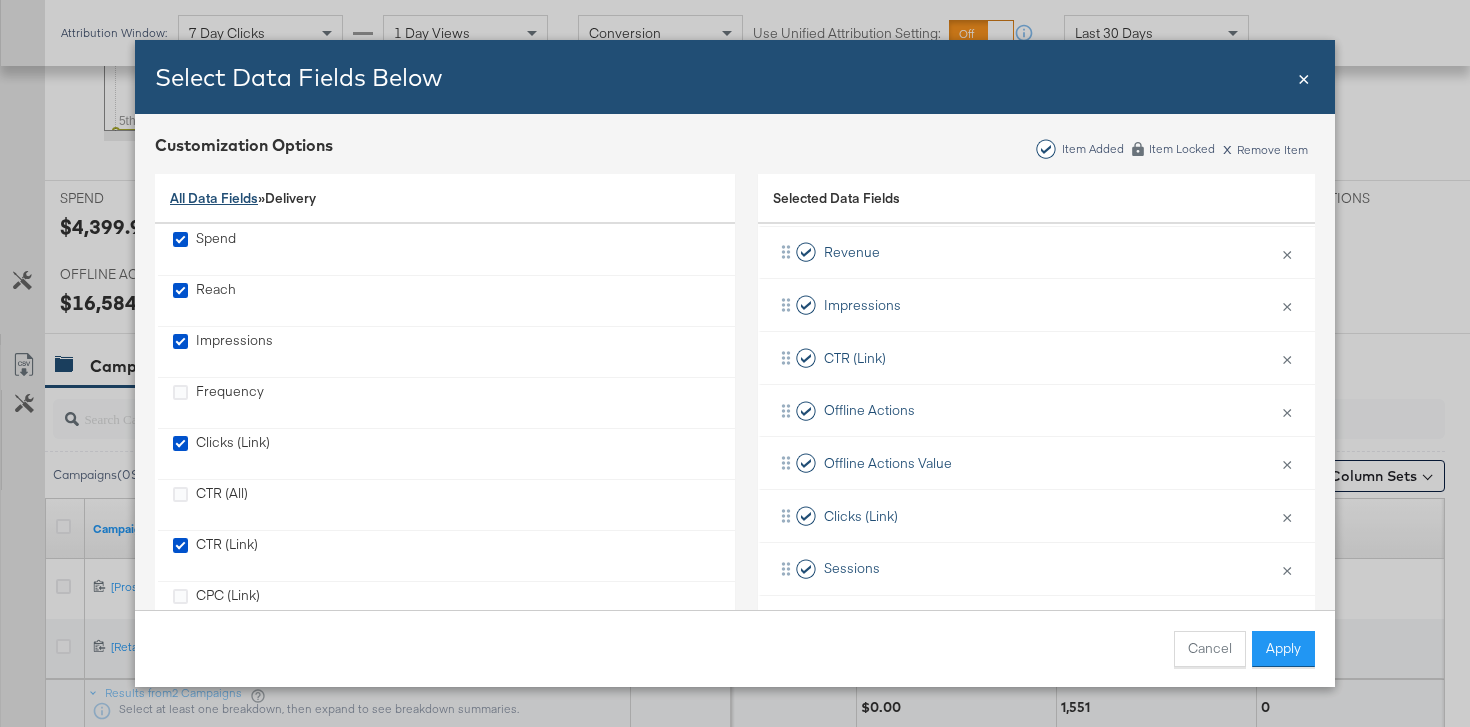 click on "All Data Fields" at bounding box center [214, 198] 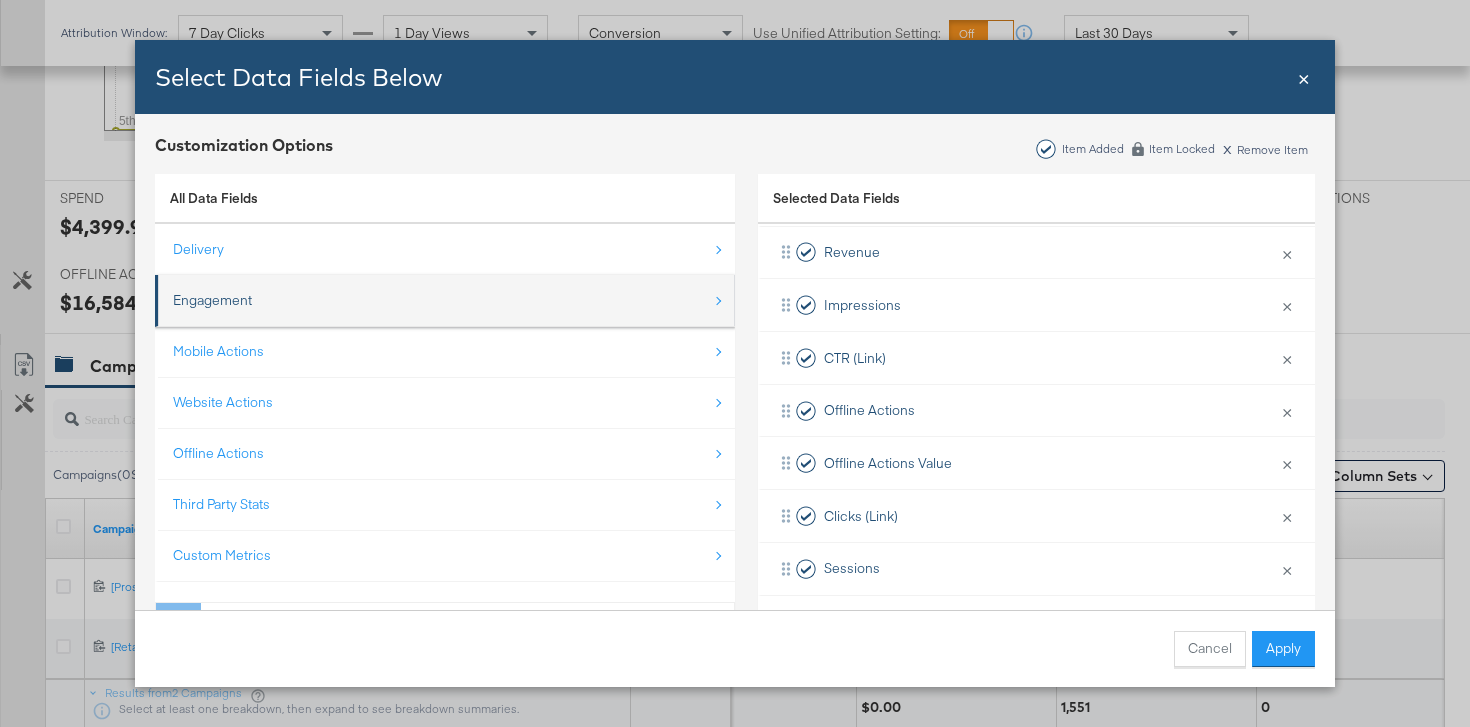 click on "Engagement" at bounding box center [445, 301] 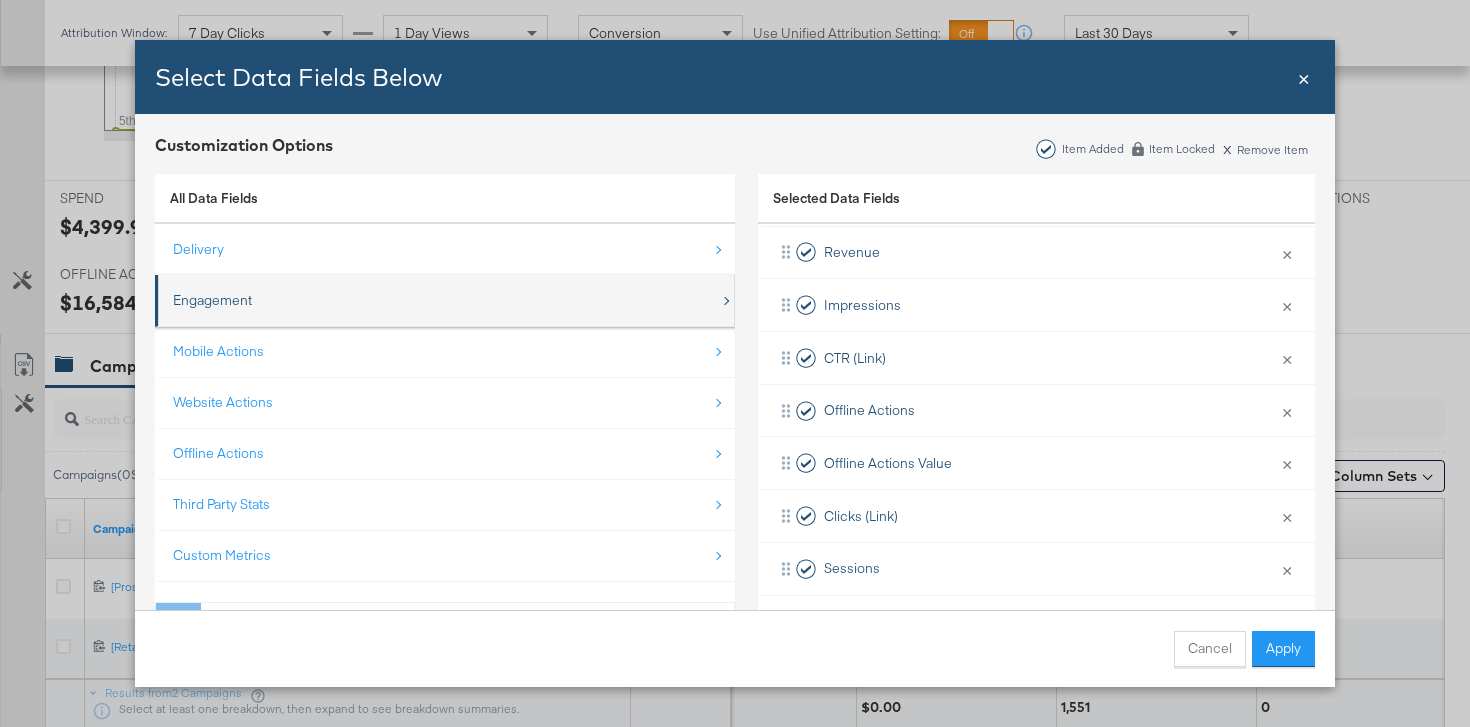 click on "Engagement" at bounding box center [446, 300] 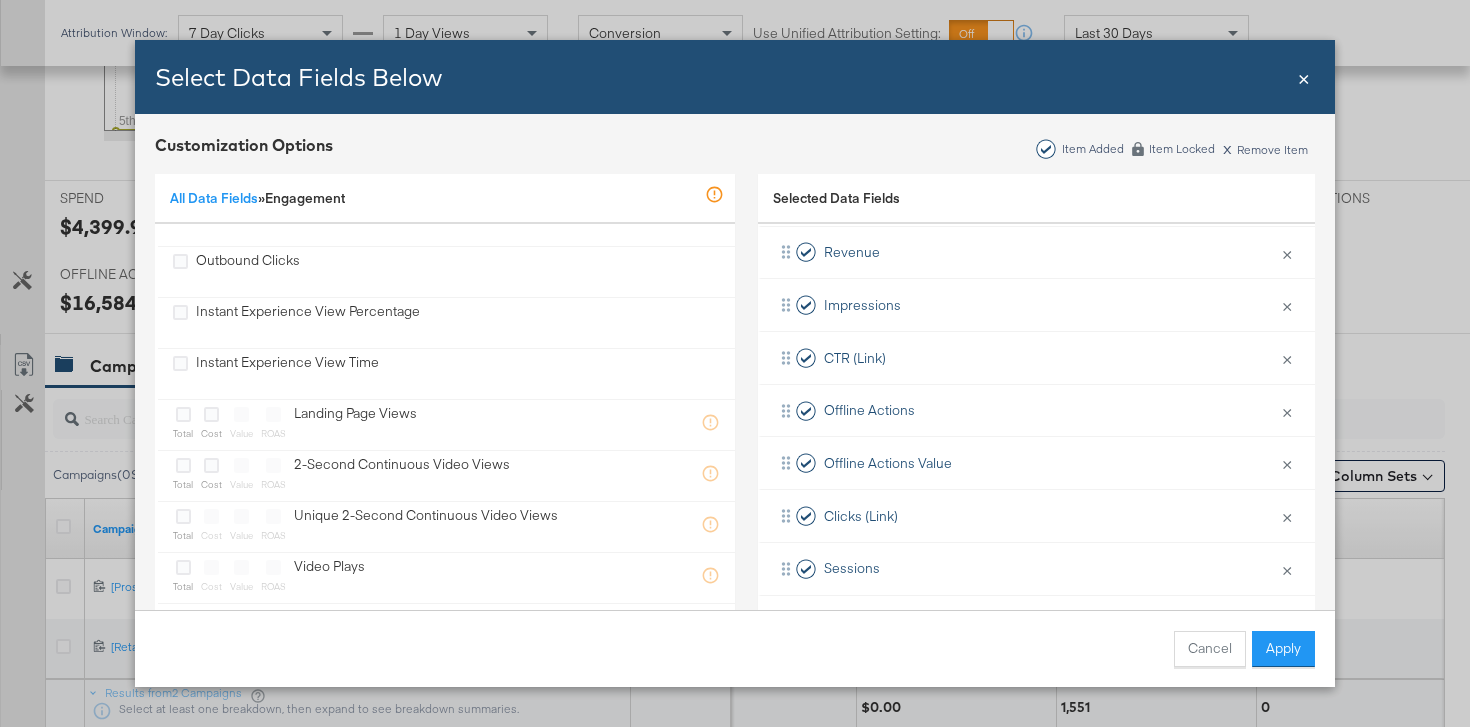 scroll, scrollTop: 1559, scrollLeft: 0, axis: vertical 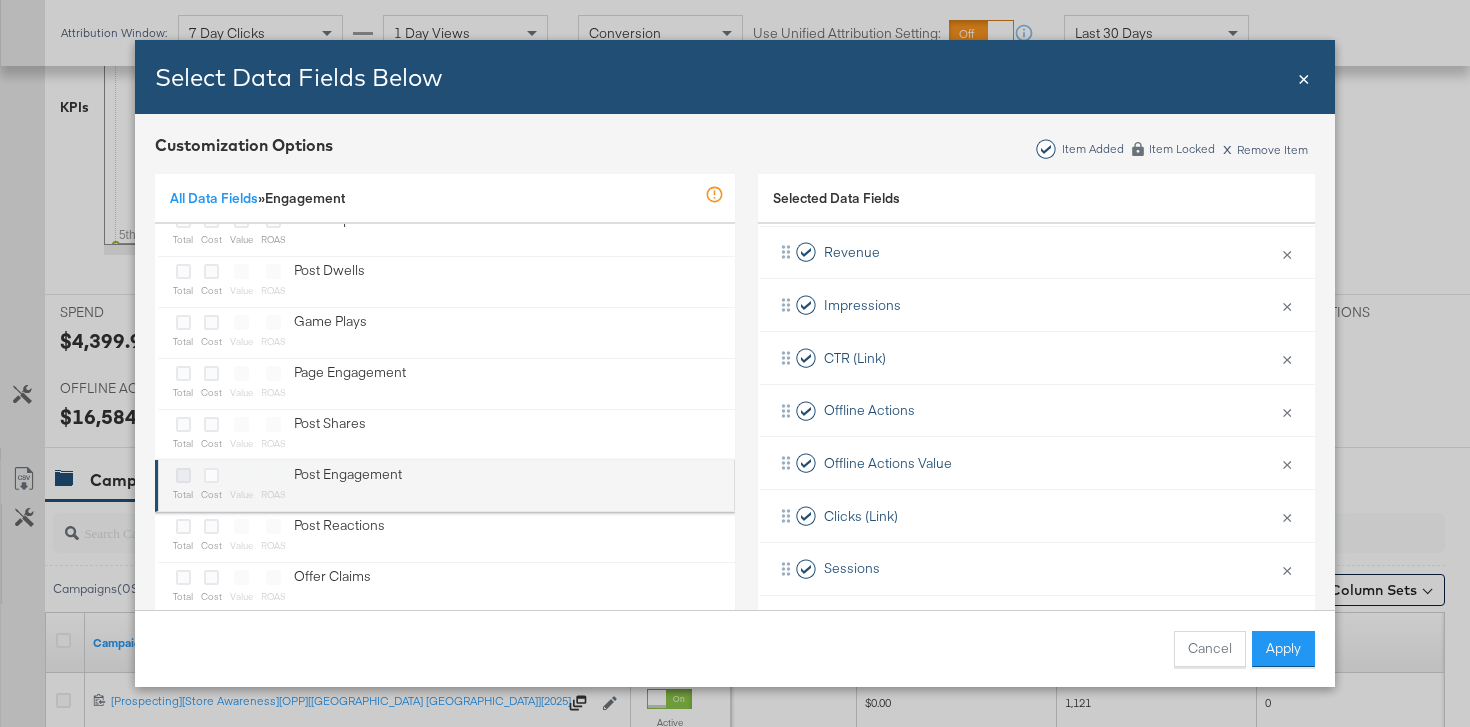 click at bounding box center [183, 475] 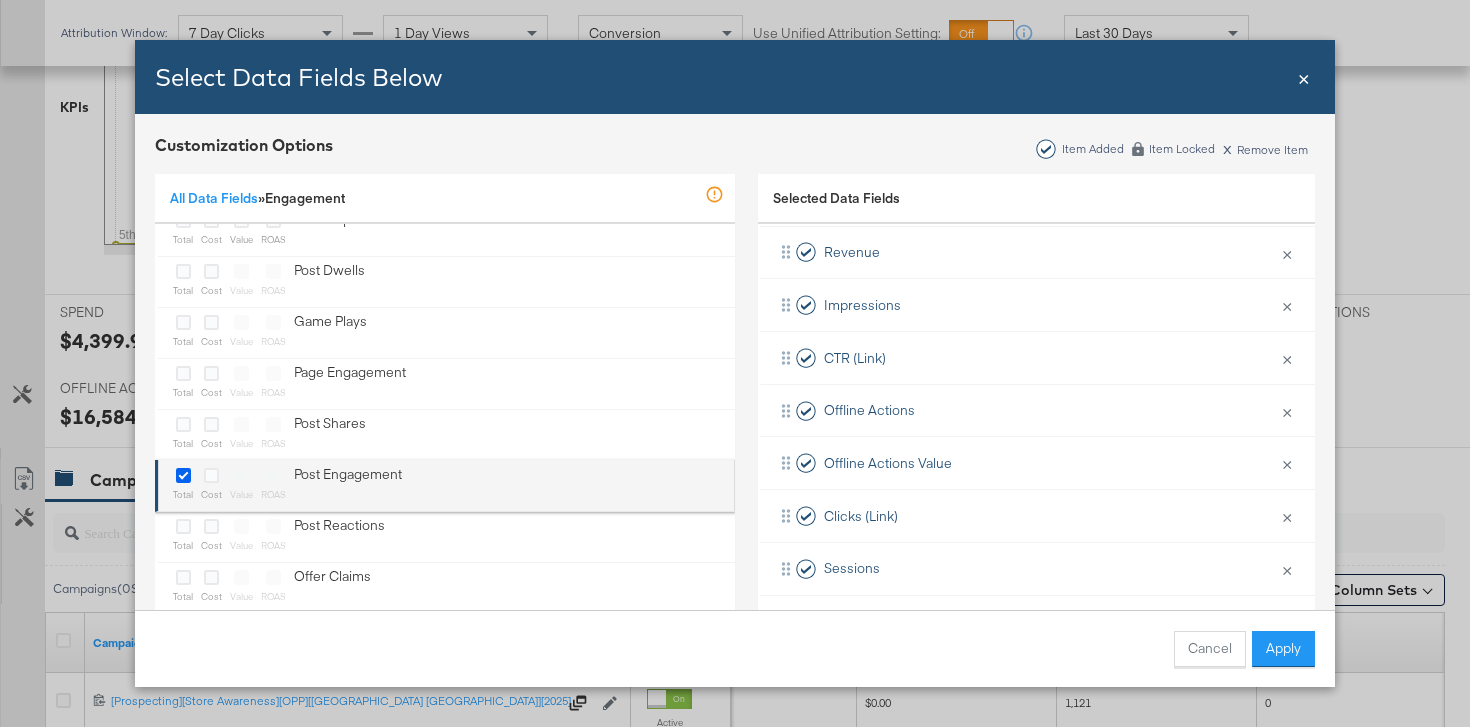 click at bounding box center (0, 0) 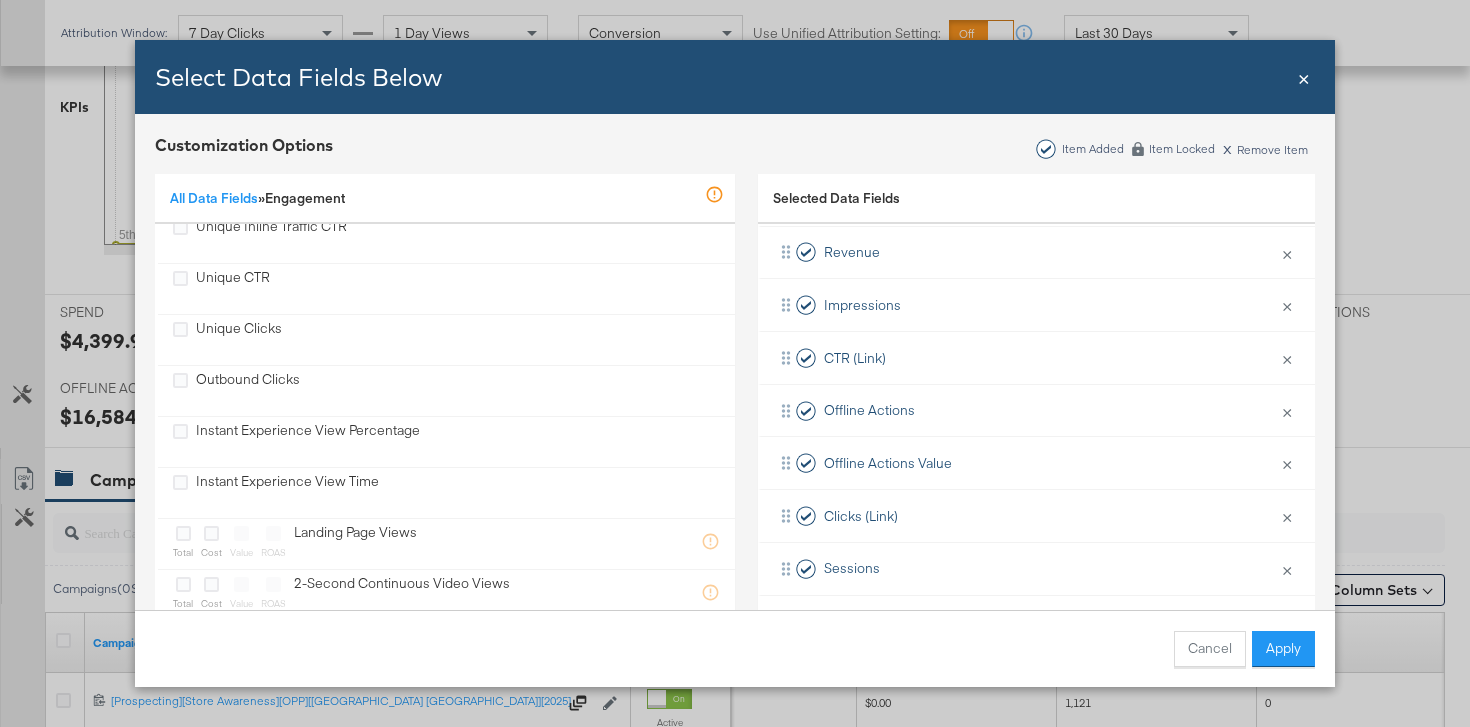 scroll, scrollTop: 1467, scrollLeft: 0, axis: vertical 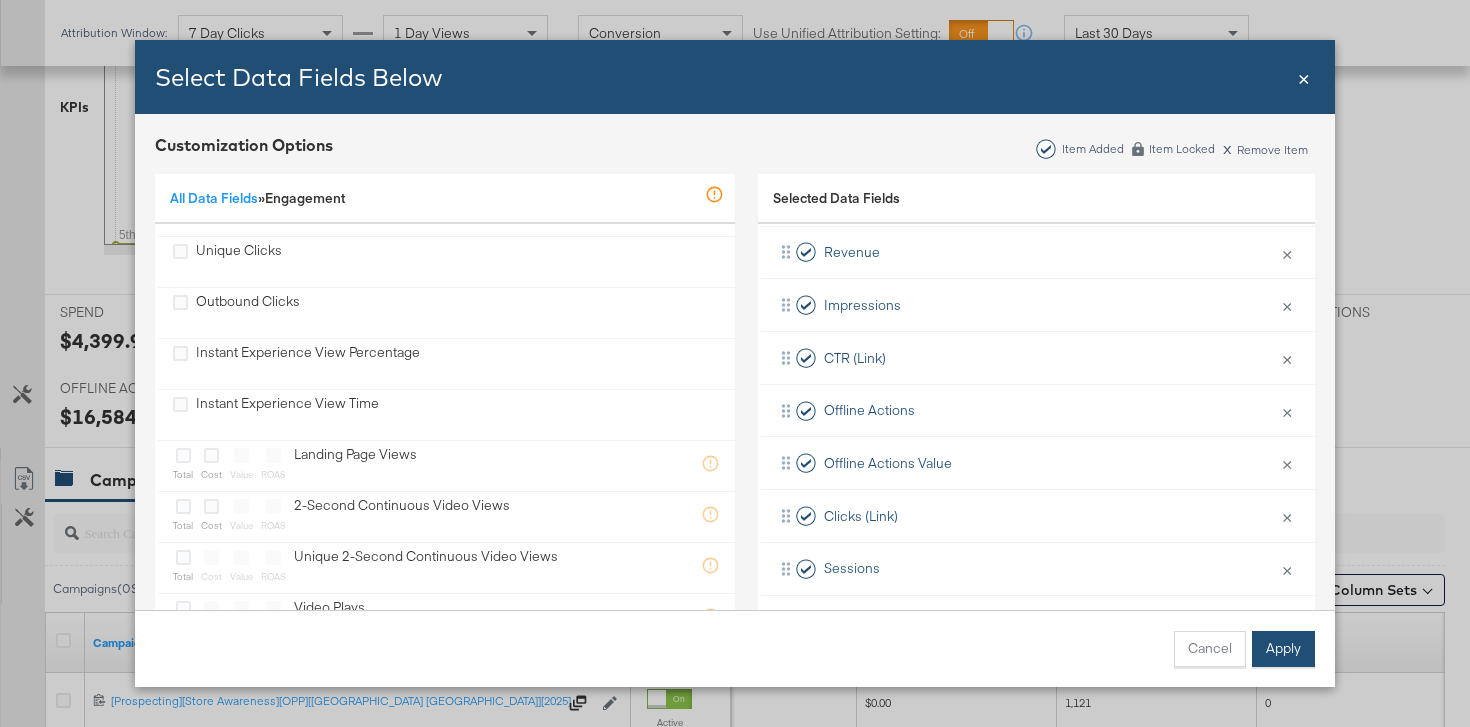 click on "Apply" at bounding box center (1283, 649) 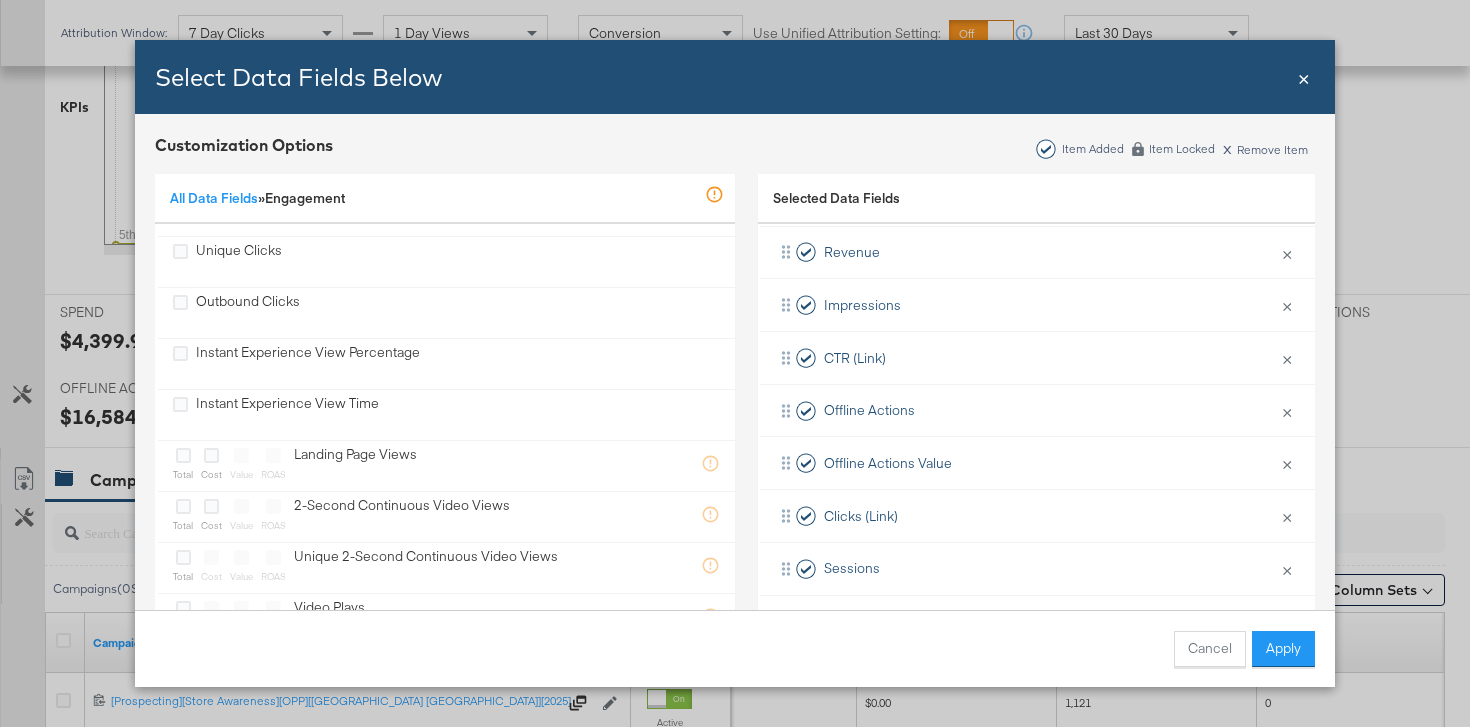 scroll, scrollTop: 0, scrollLeft: 0, axis: both 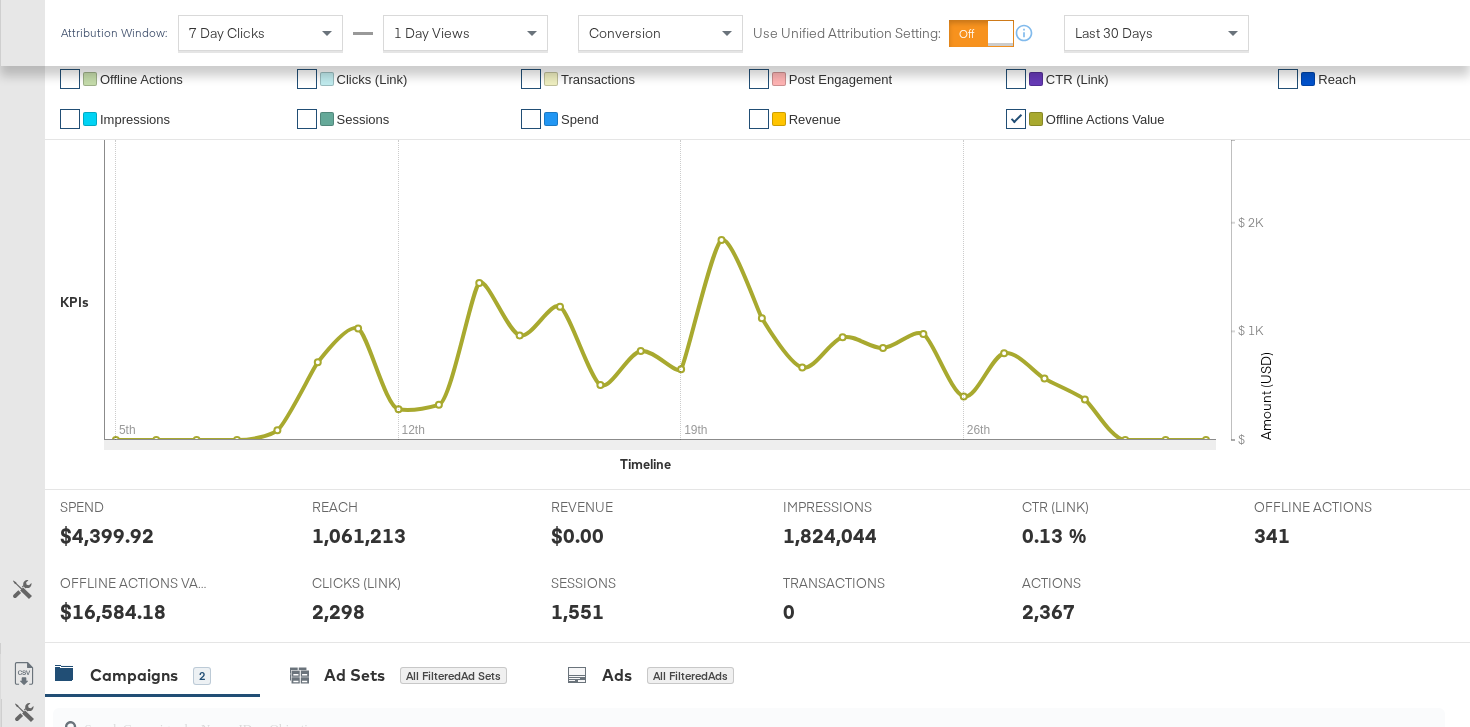 click on "1,061,213" at bounding box center [359, 535] 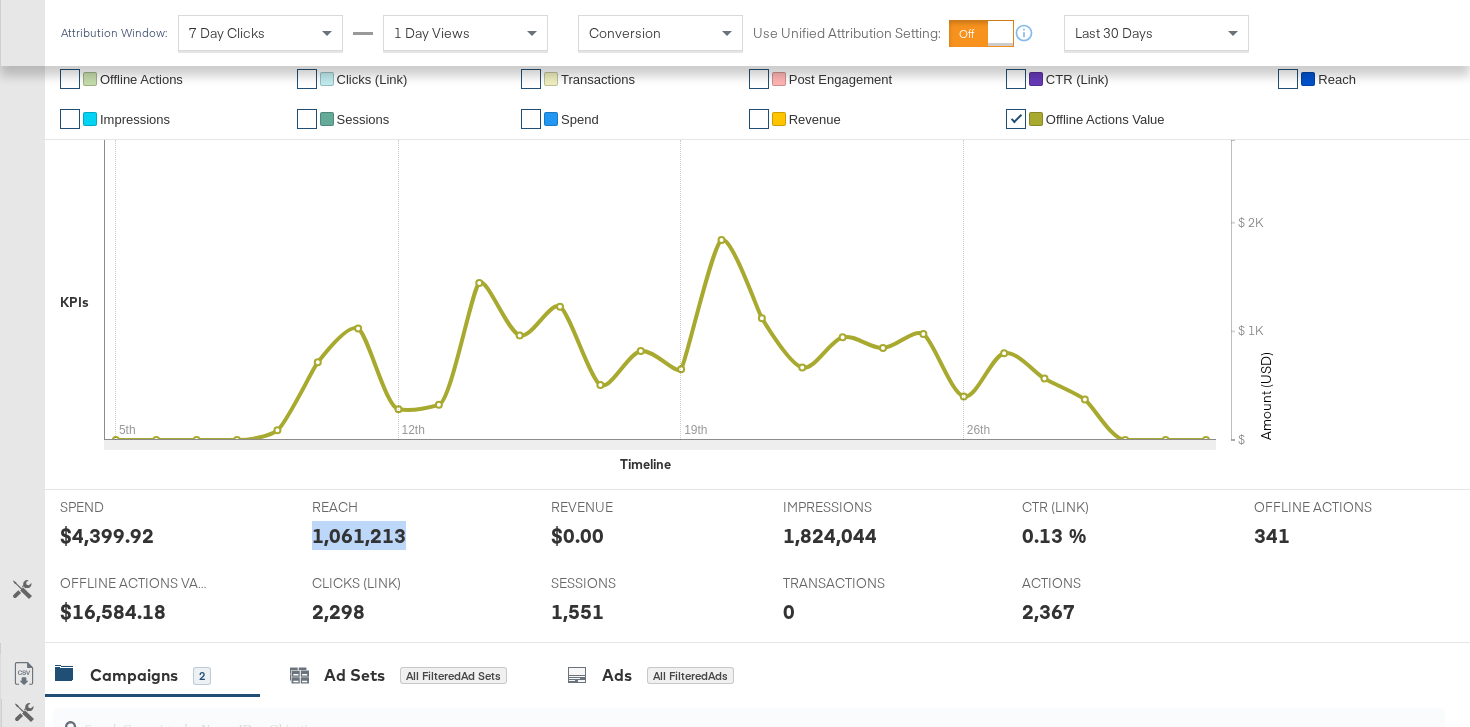 click on "1,061,213" at bounding box center [359, 535] 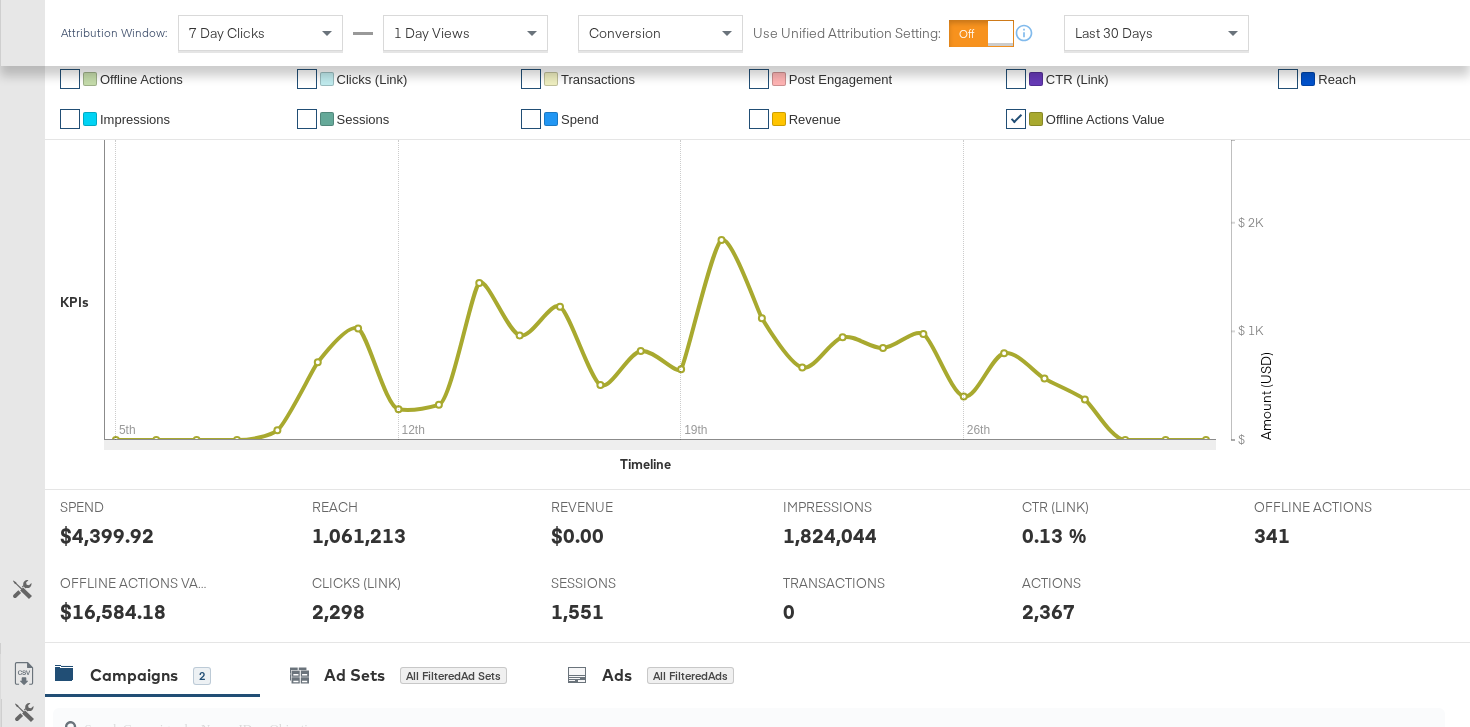 click on "2,298" at bounding box center [338, 611] 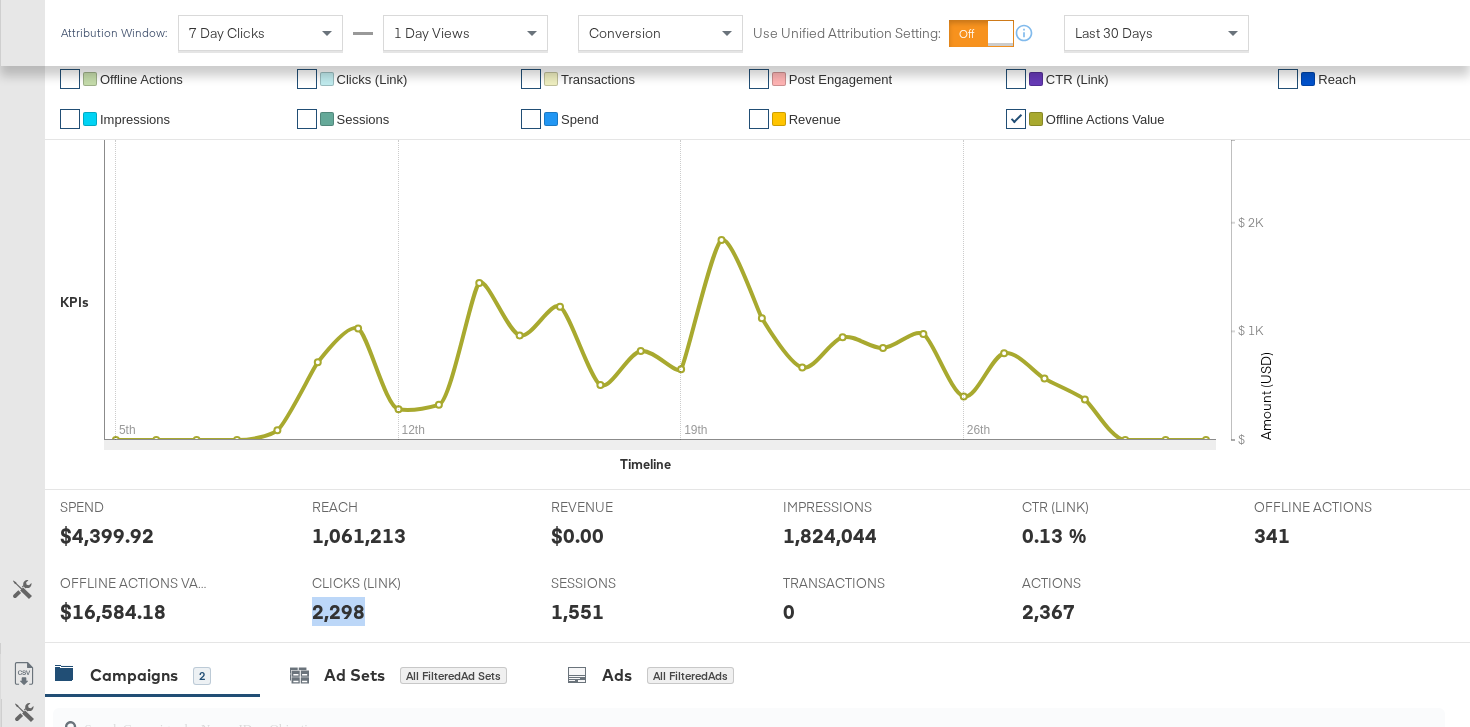 click on "2,298" at bounding box center (338, 611) 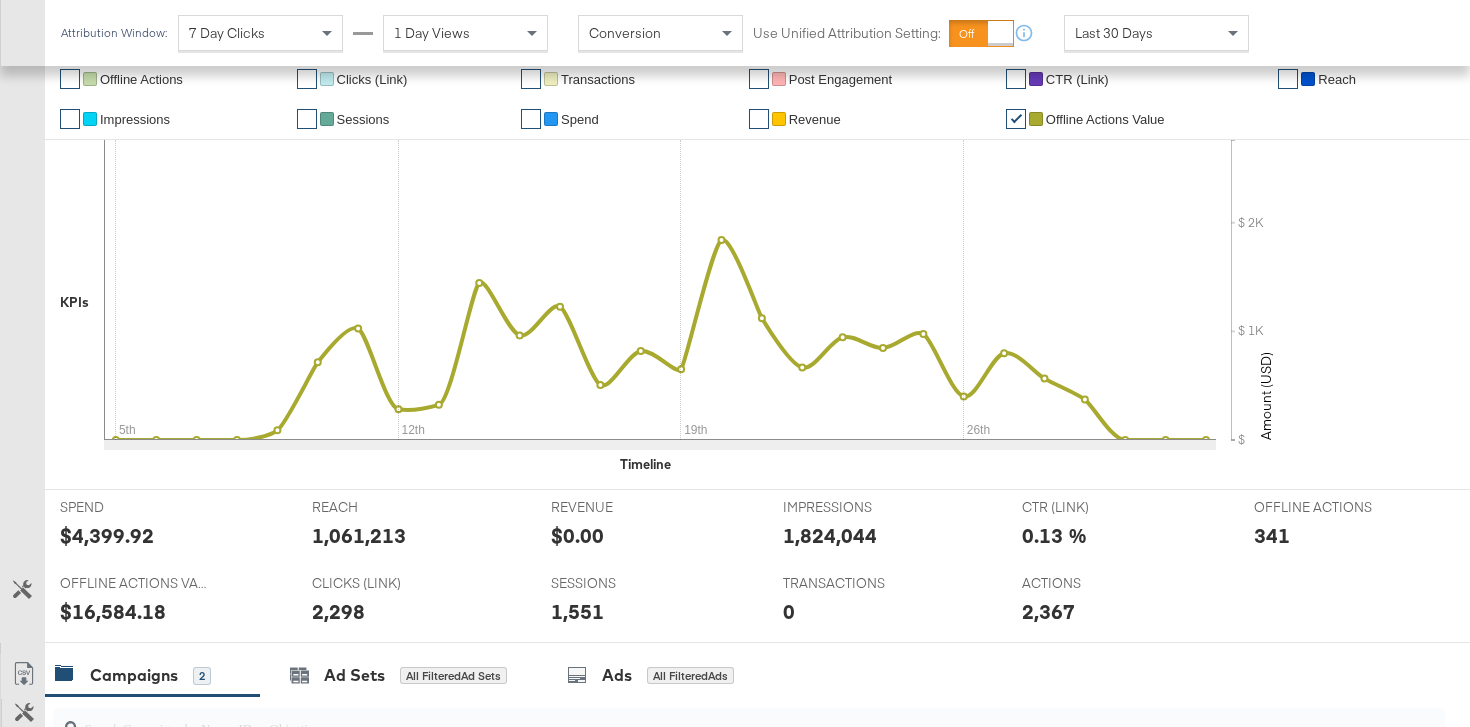 click on "2,367" at bounding box center (1048, 611) 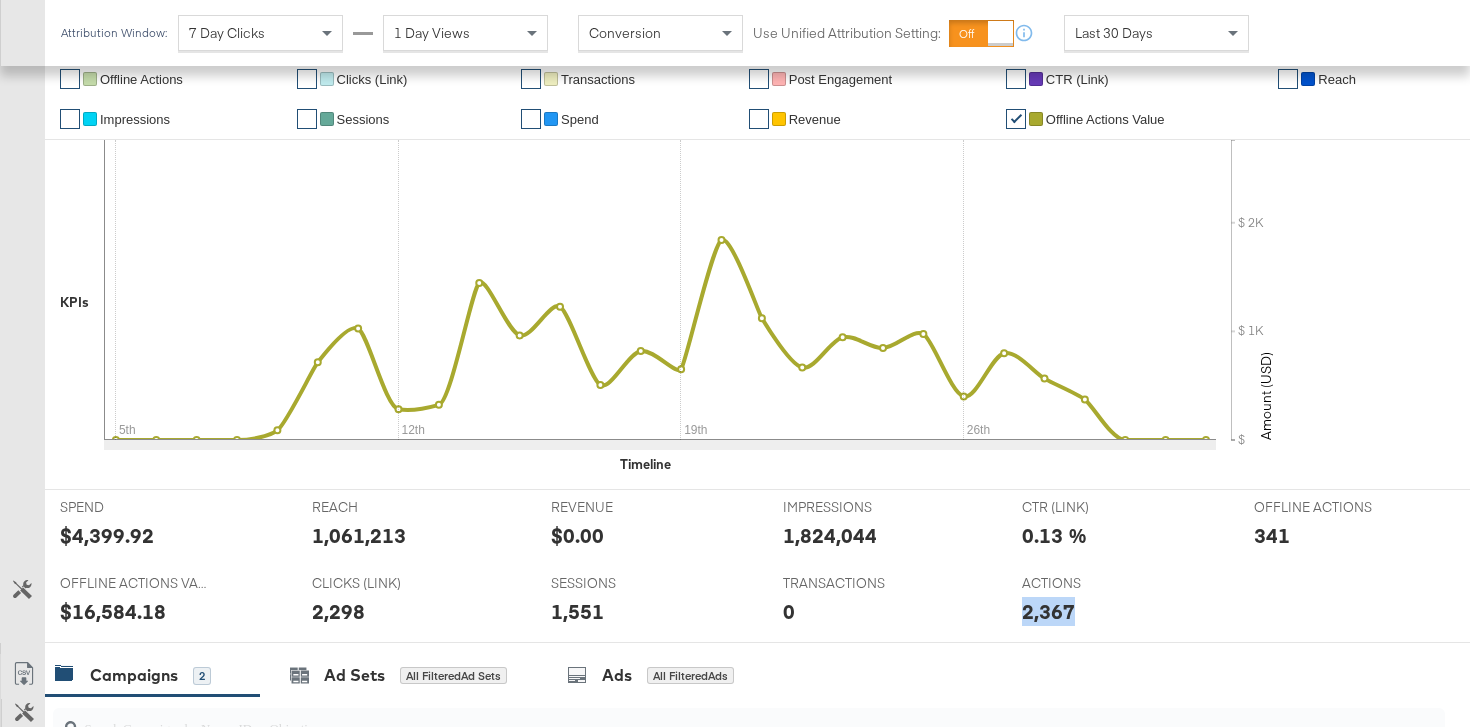 click on "2,367" at bounding box center (1048, 611) 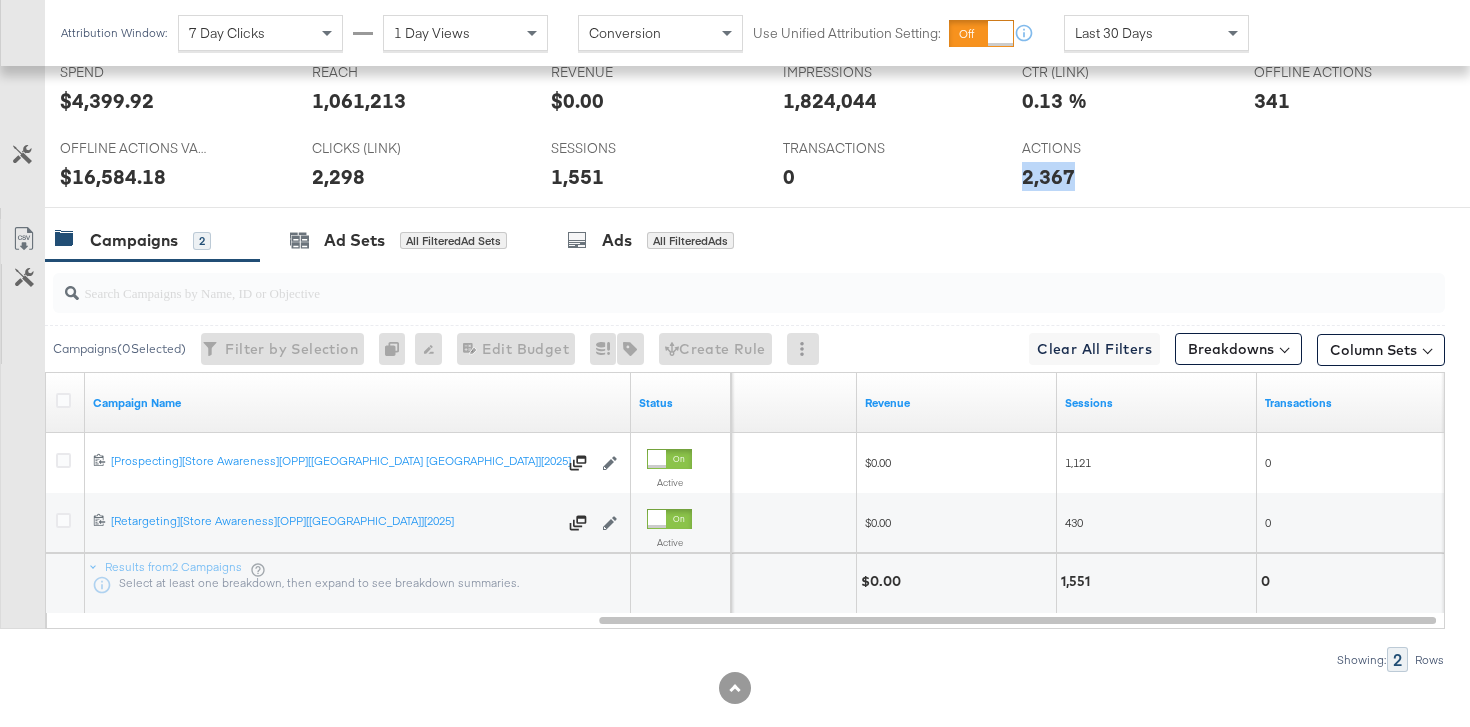 scroll, scrollTop: 892, scrollLeft: 0, axis: vertical 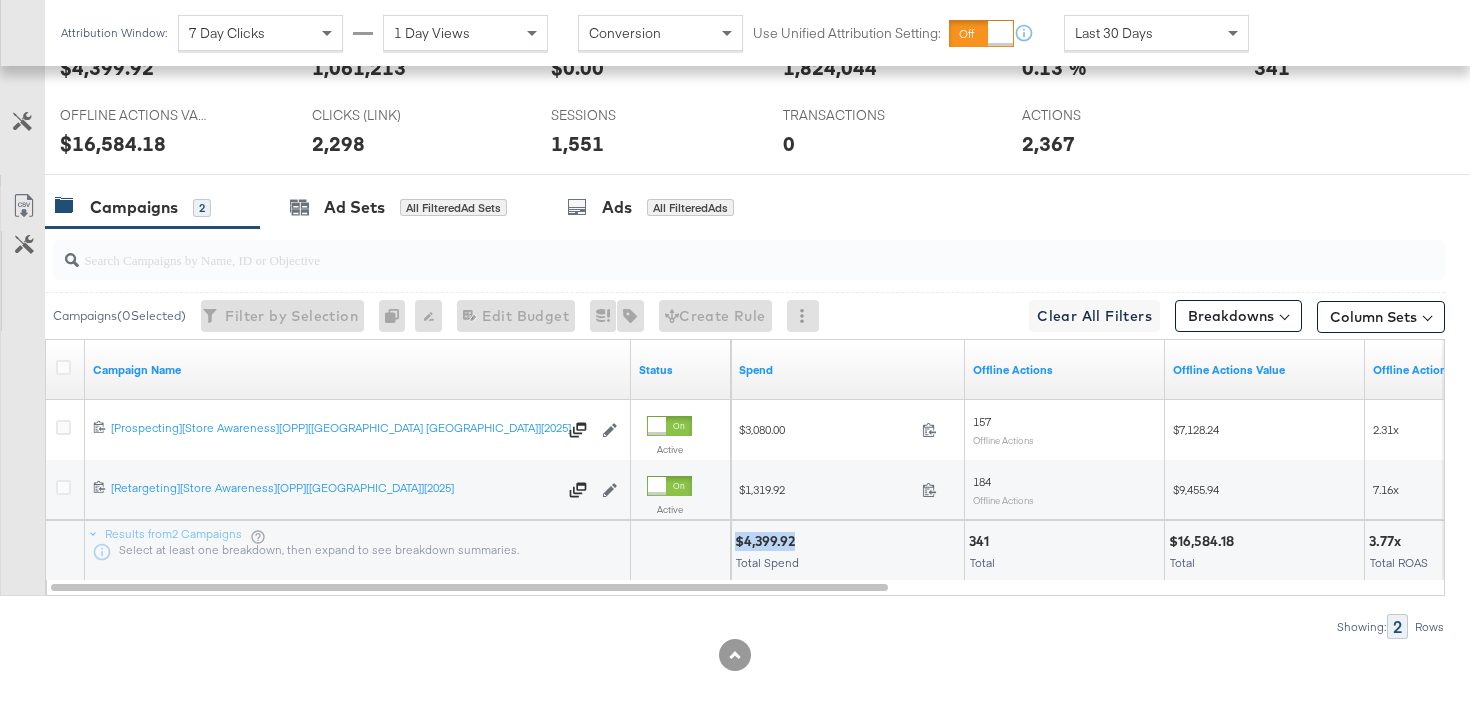 drag, startPoint x: 792, startPoint y: 543, endPoint x: 737, endPoint y: 542, distance: 55.00909 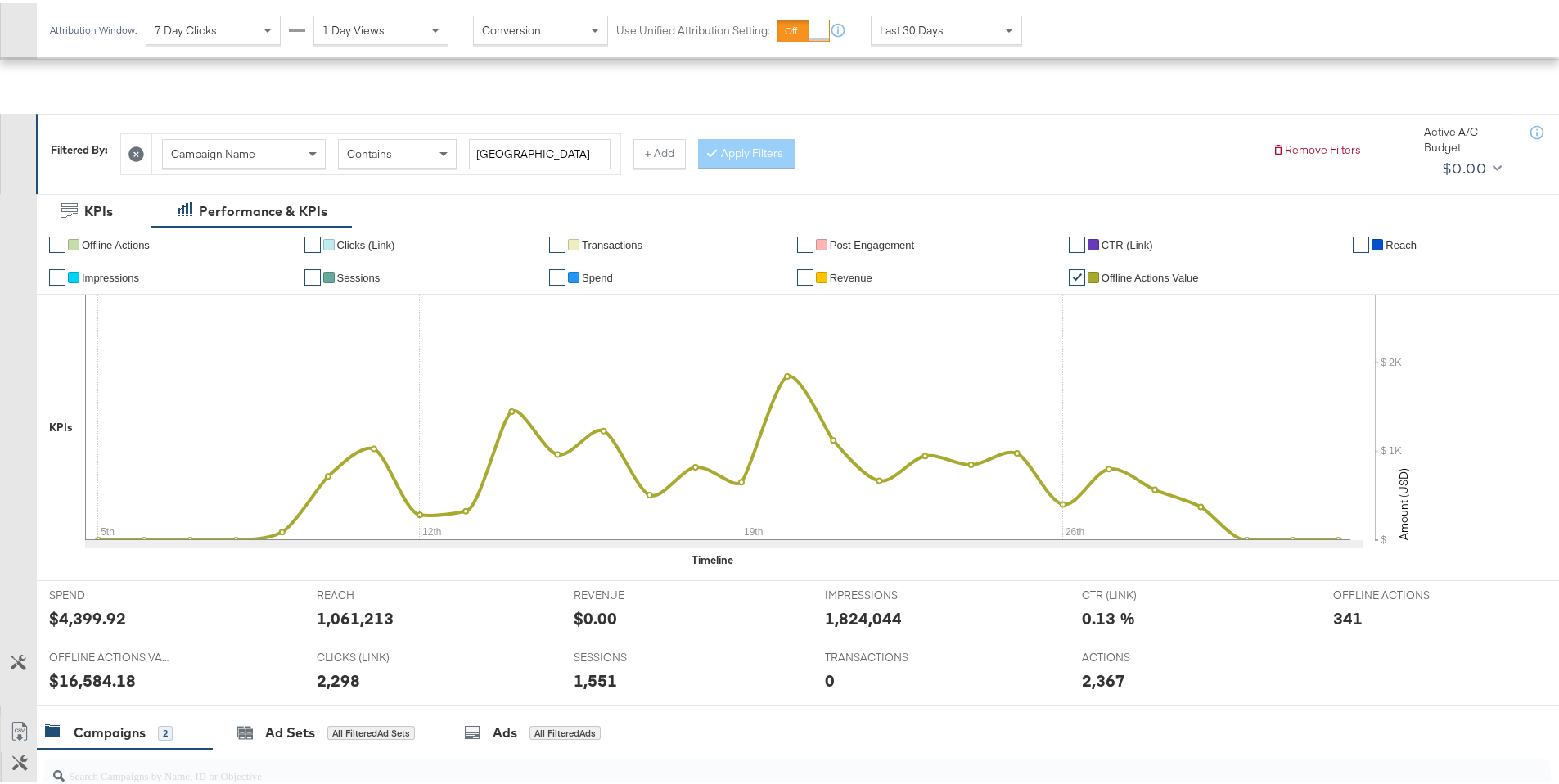 scroll, scrollTop: 0, scrollLeft: 0, axis: both 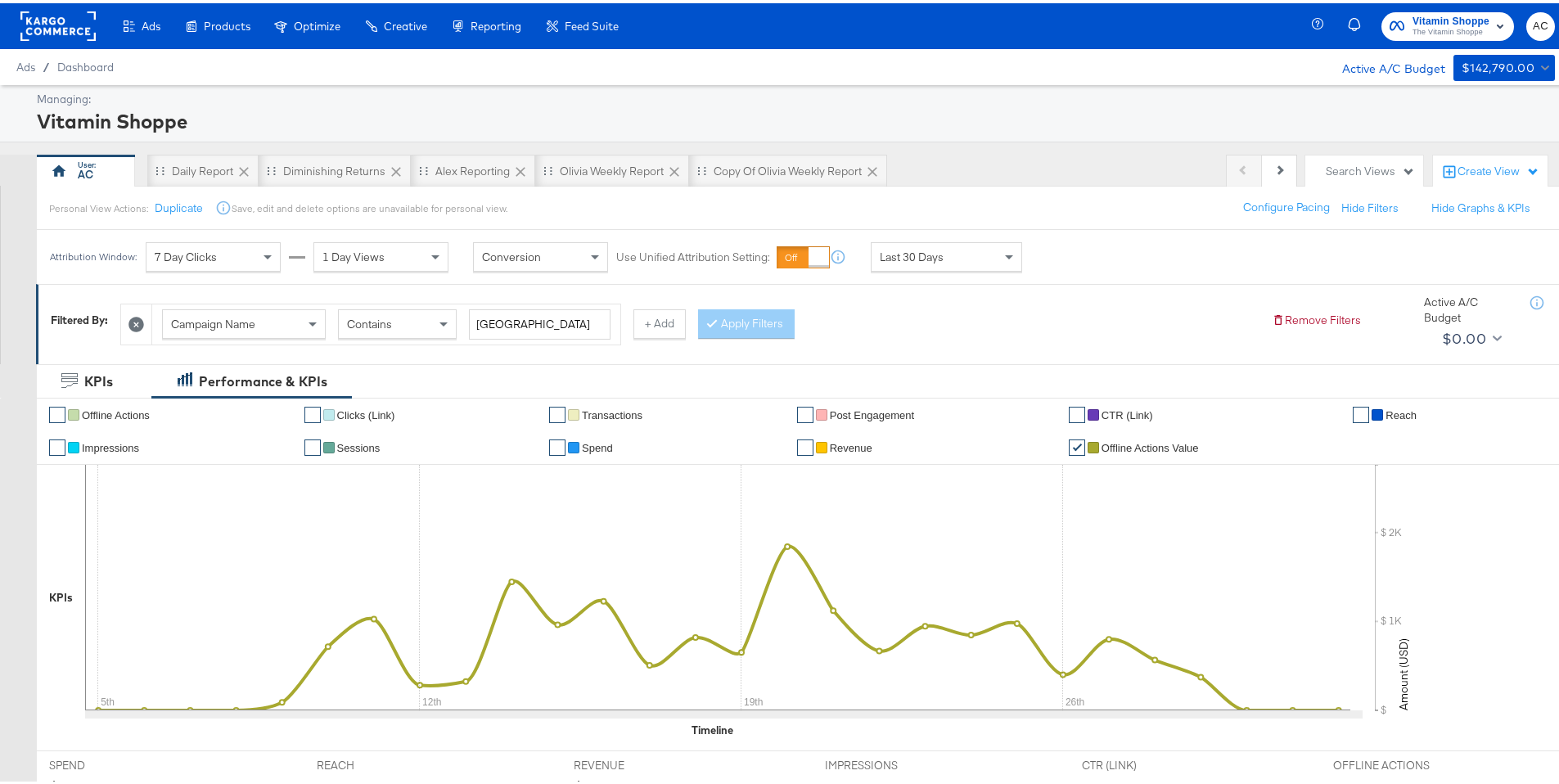 click on "The Vitamin Shoppe" at bounding box center [1451, 29] 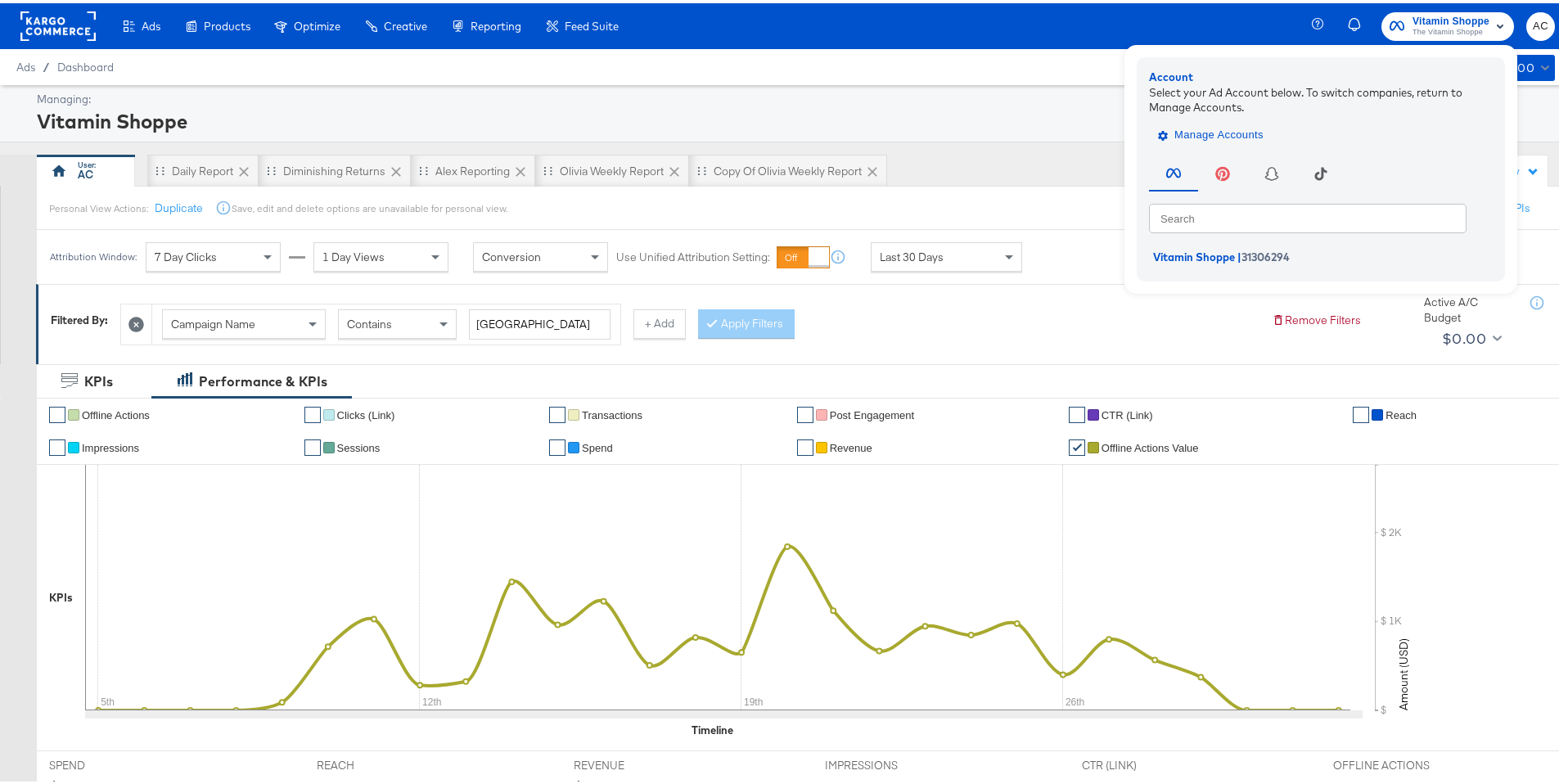 click on "Manage Accounts" at bounding box center (1212, 132) 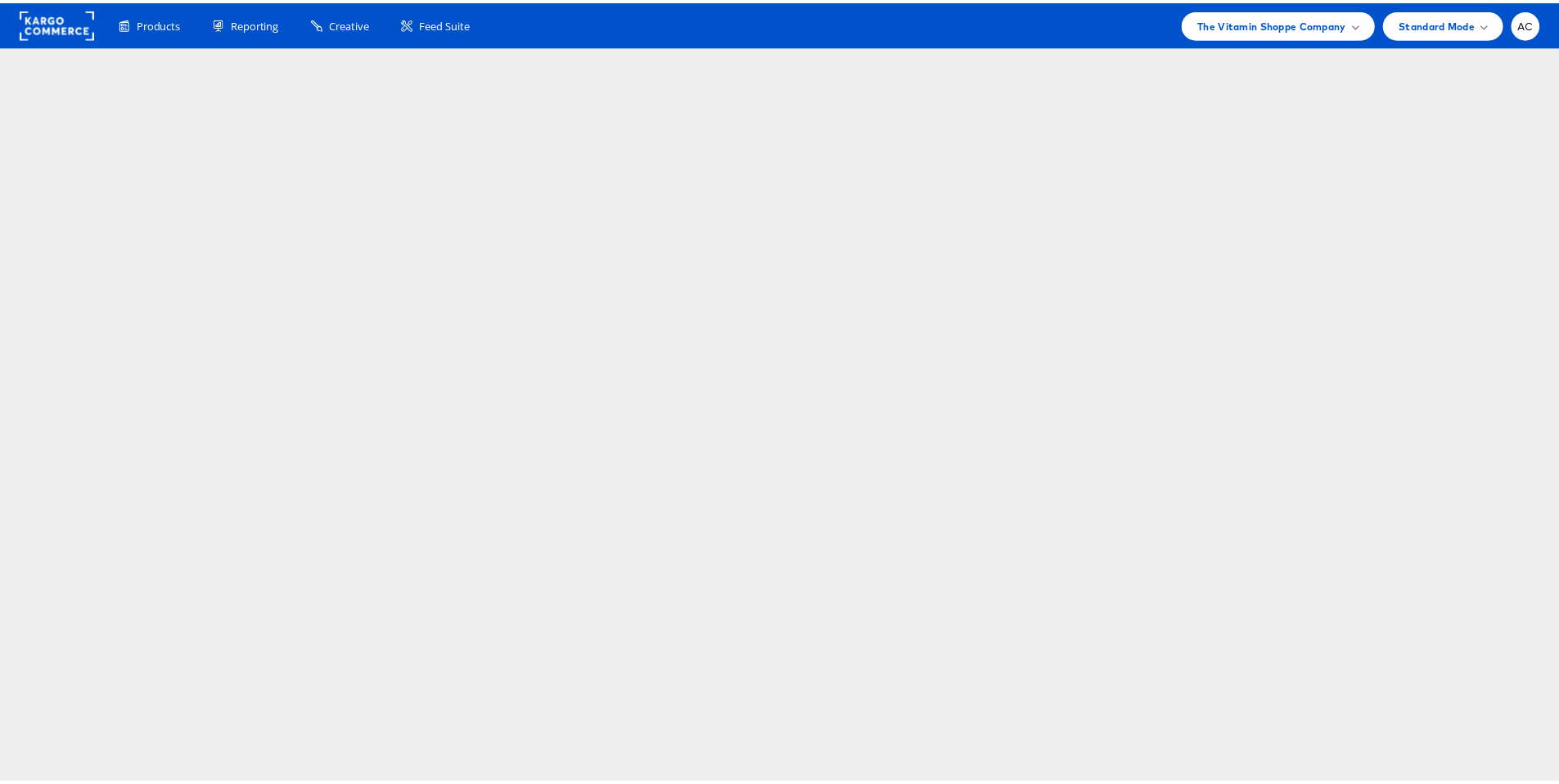 scroll, scrollTop: 0, scrollLeft: 0, axis: both 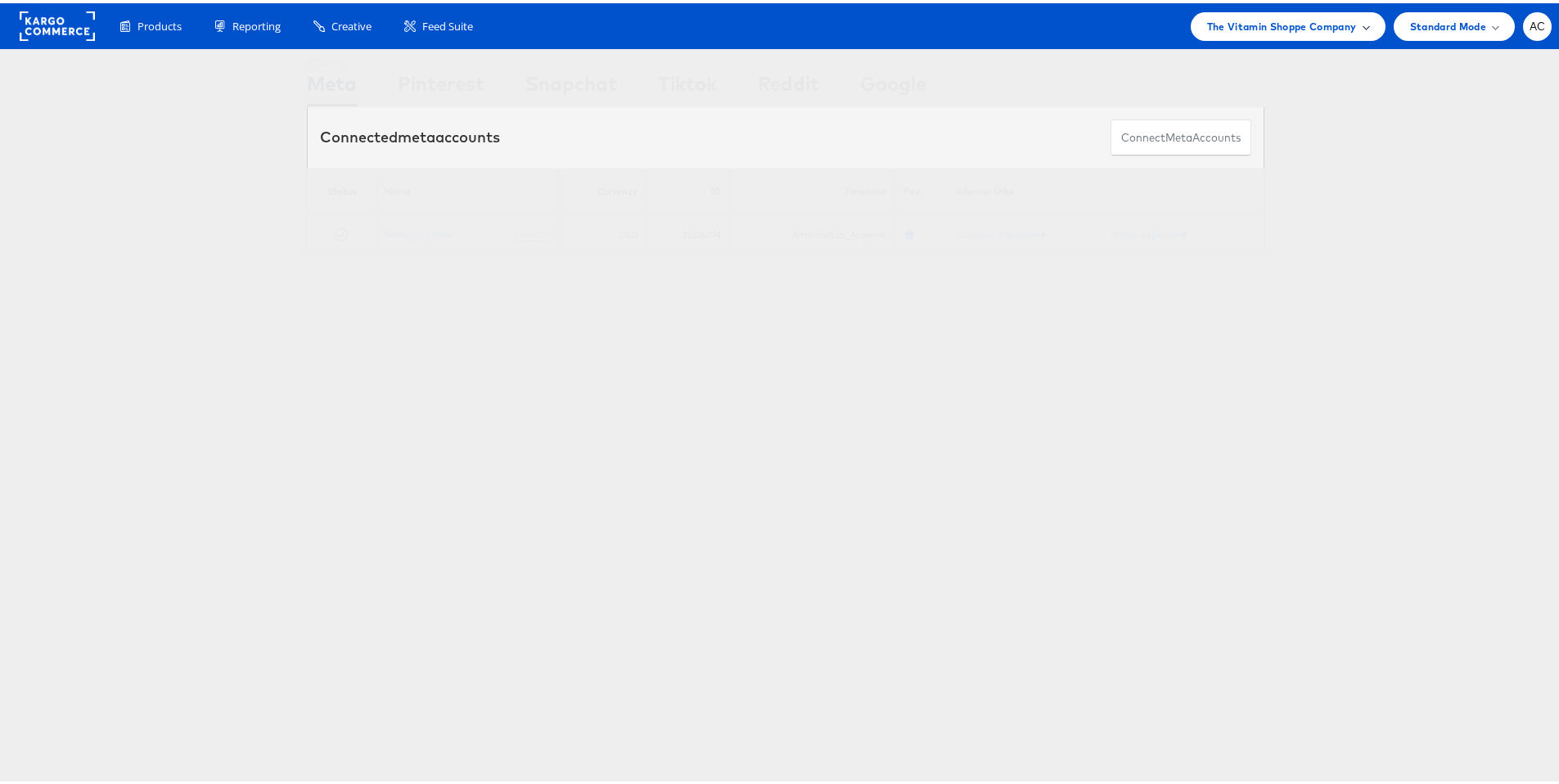 click on "The Vitamin Shoppe Company" at bounding box center (1288, 23) 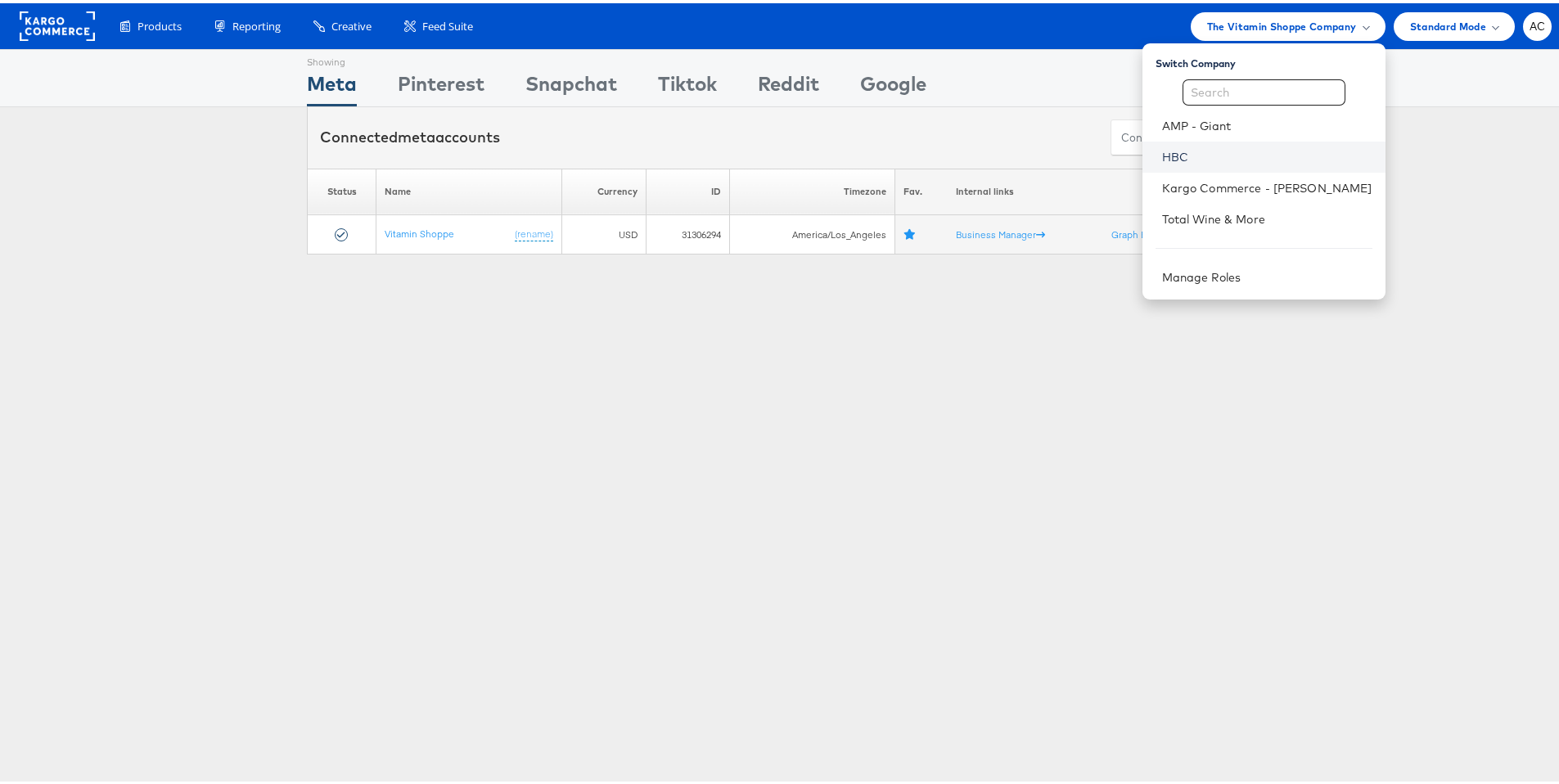 click on "HBC" at bounding box center (1267, 154) 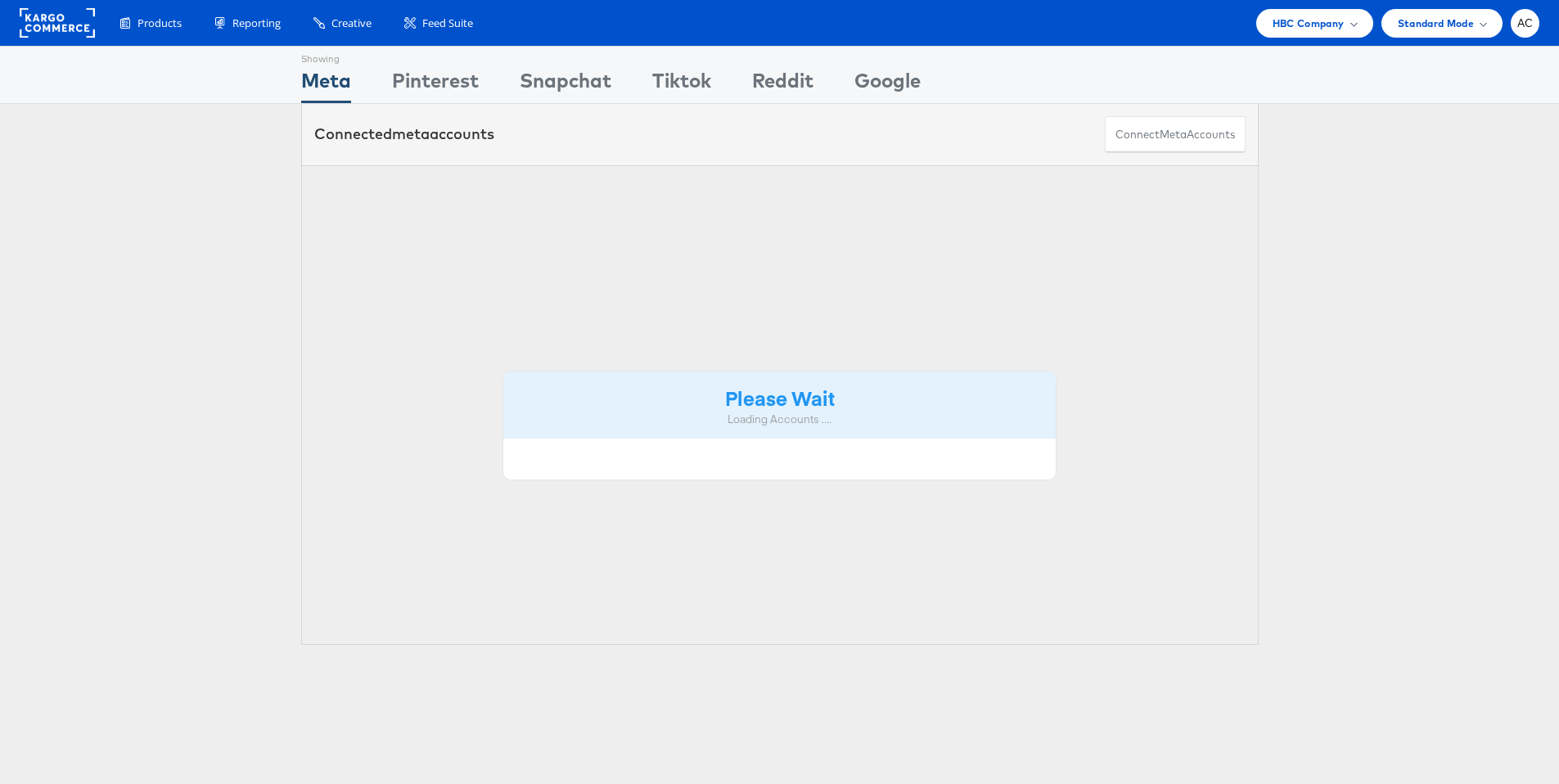 scroll, scrollTop: 0, scrollLeft: 0, axis: both 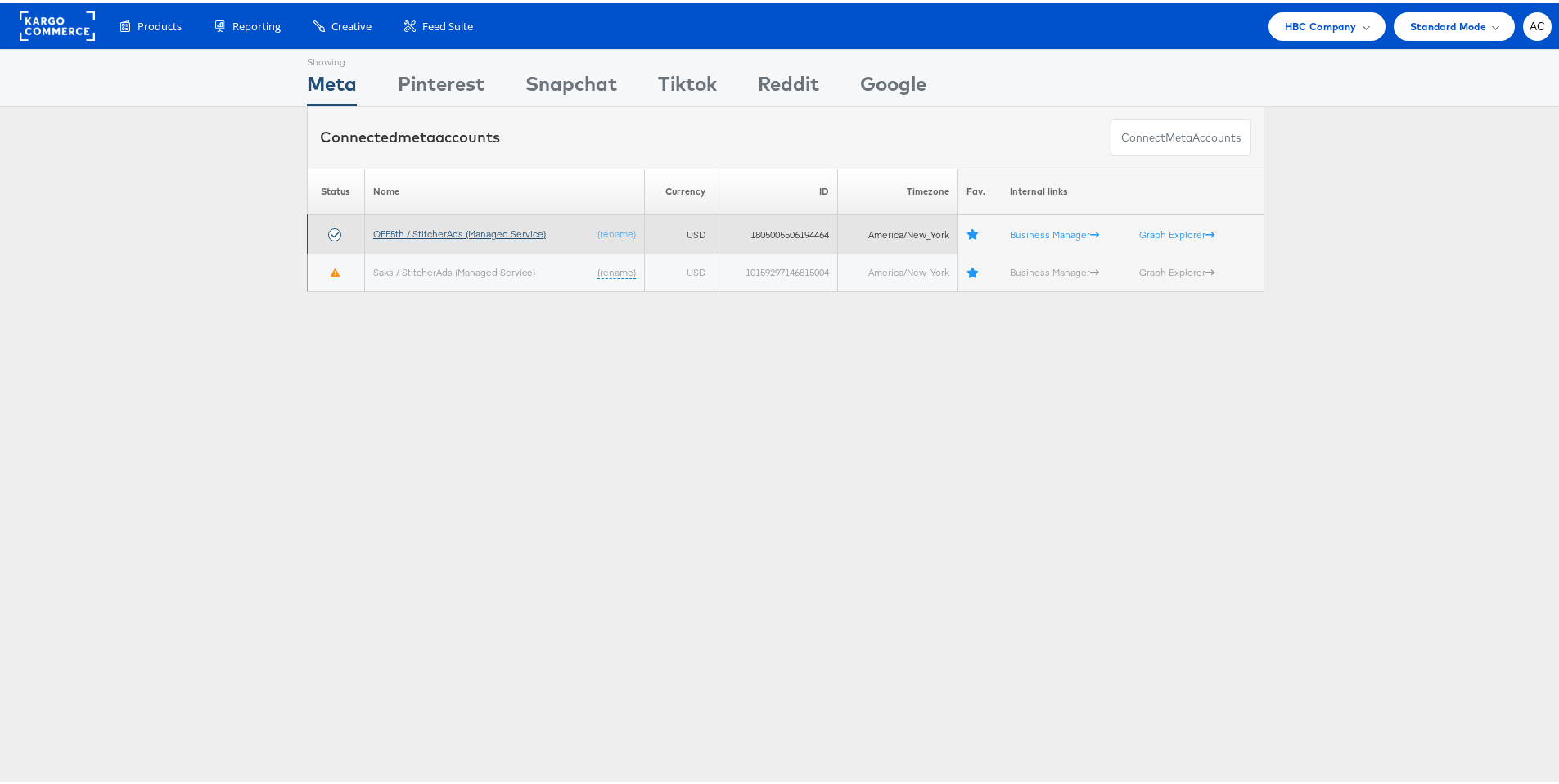 click on "OFF5th / StitcherAds (Managed Service)" at bounding box center [459, 230] 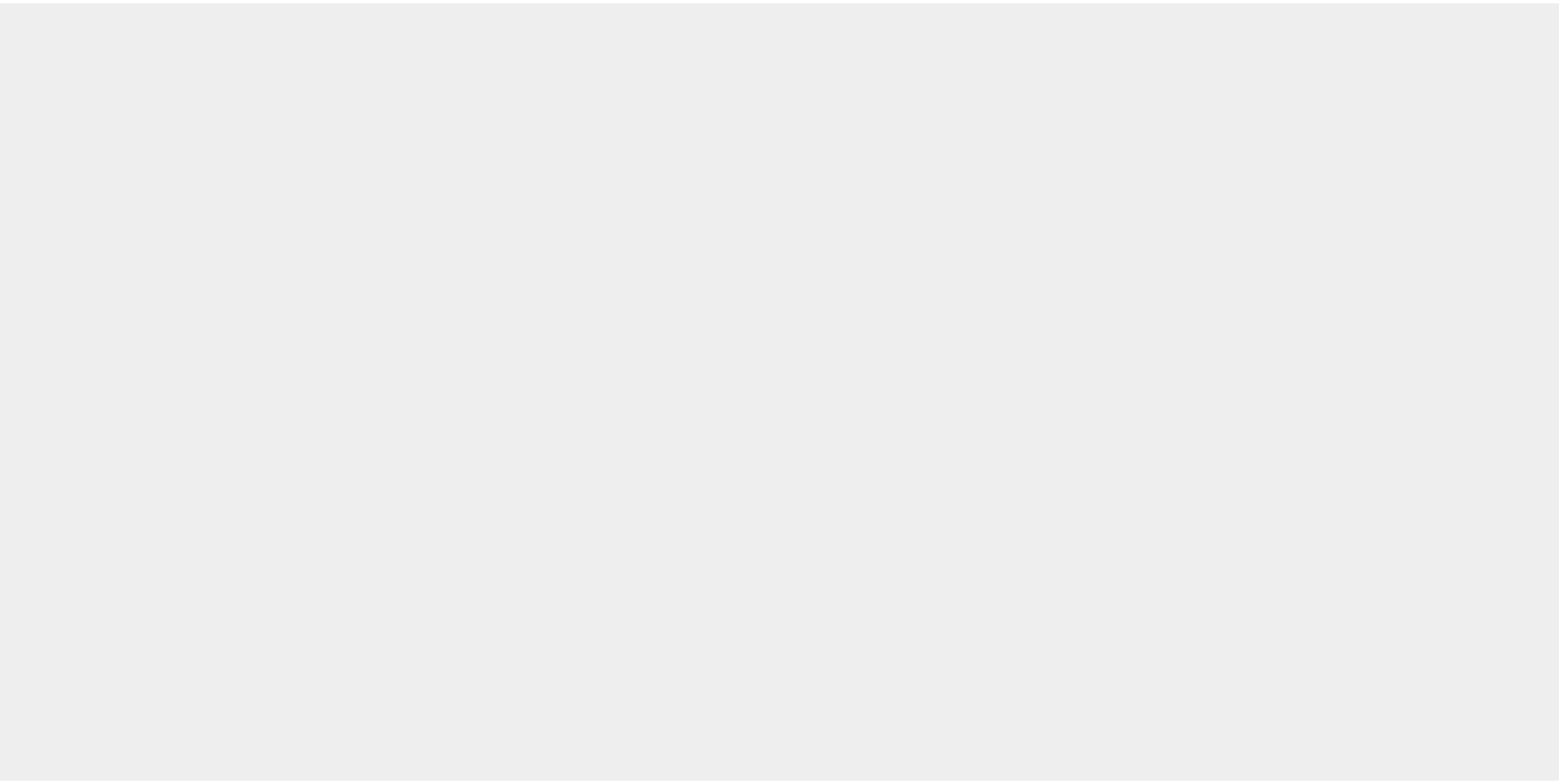 scroll, scrollTop: 0, scrollLeft: 0, axis: both 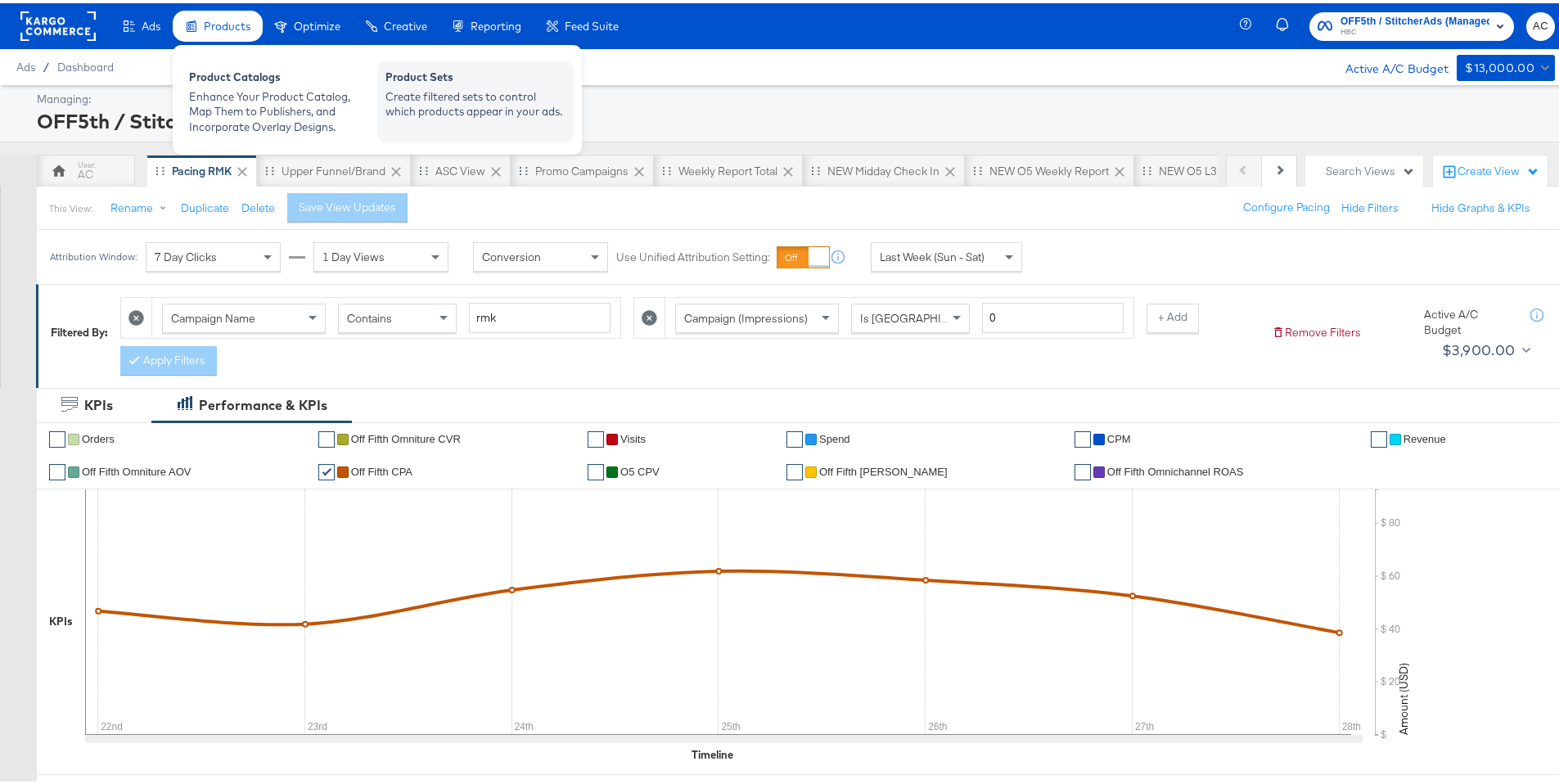click on "Create filtered sets to control which products appear in your ads." at bounding box center (475, 101) 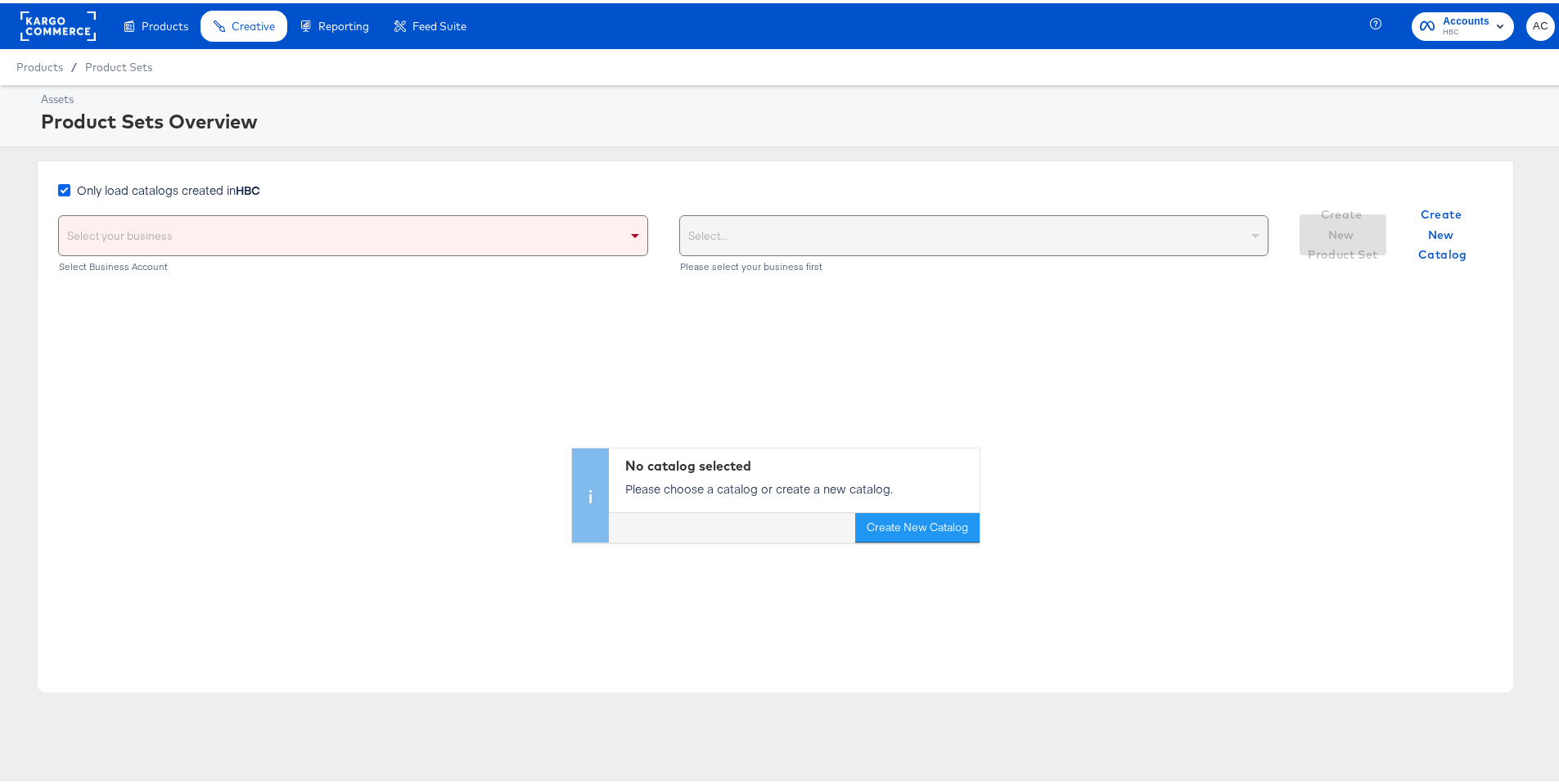 click at bounding box center (64, 187) 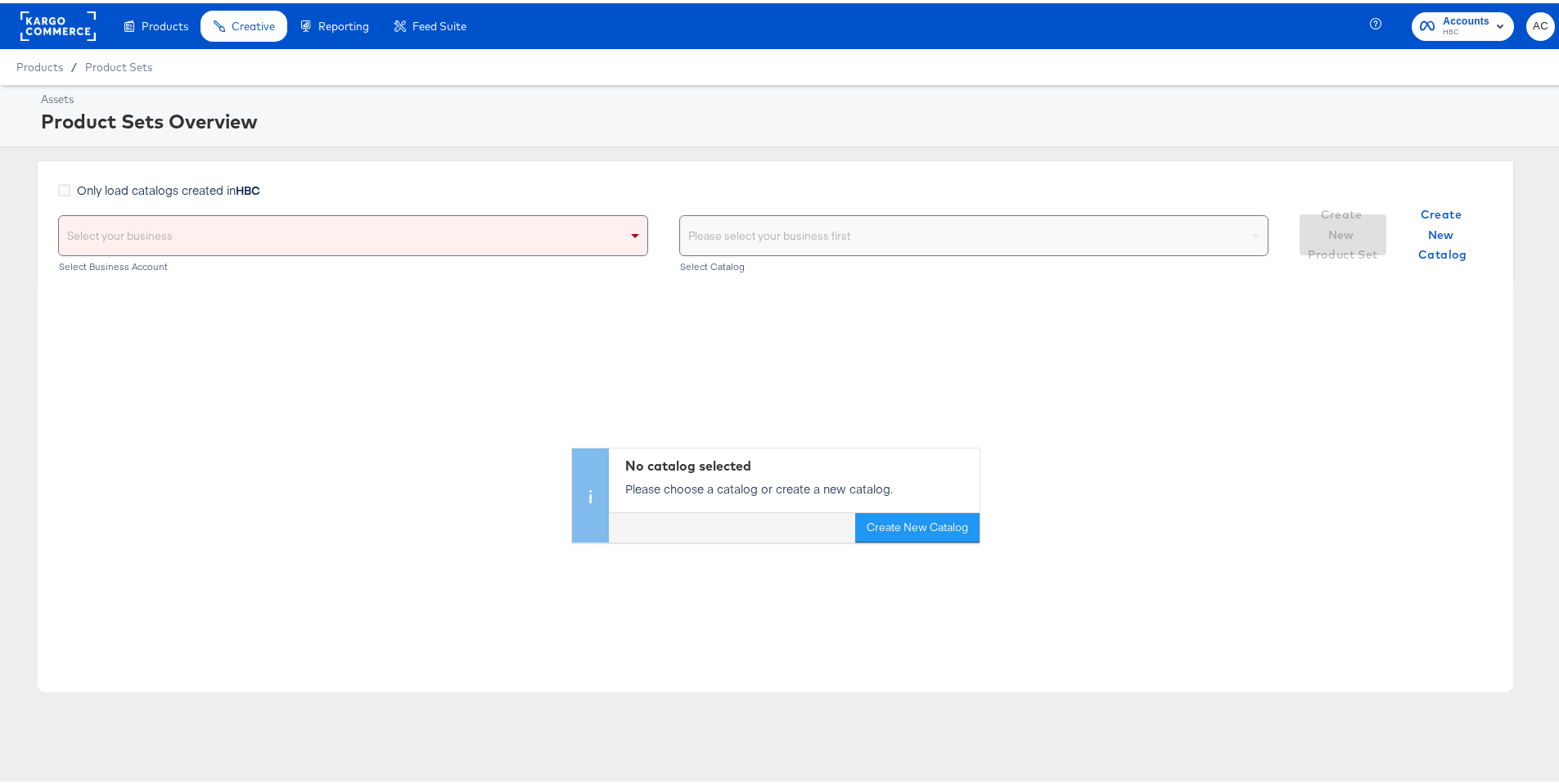 click on "Select your business" at bounding box center [353, 232] 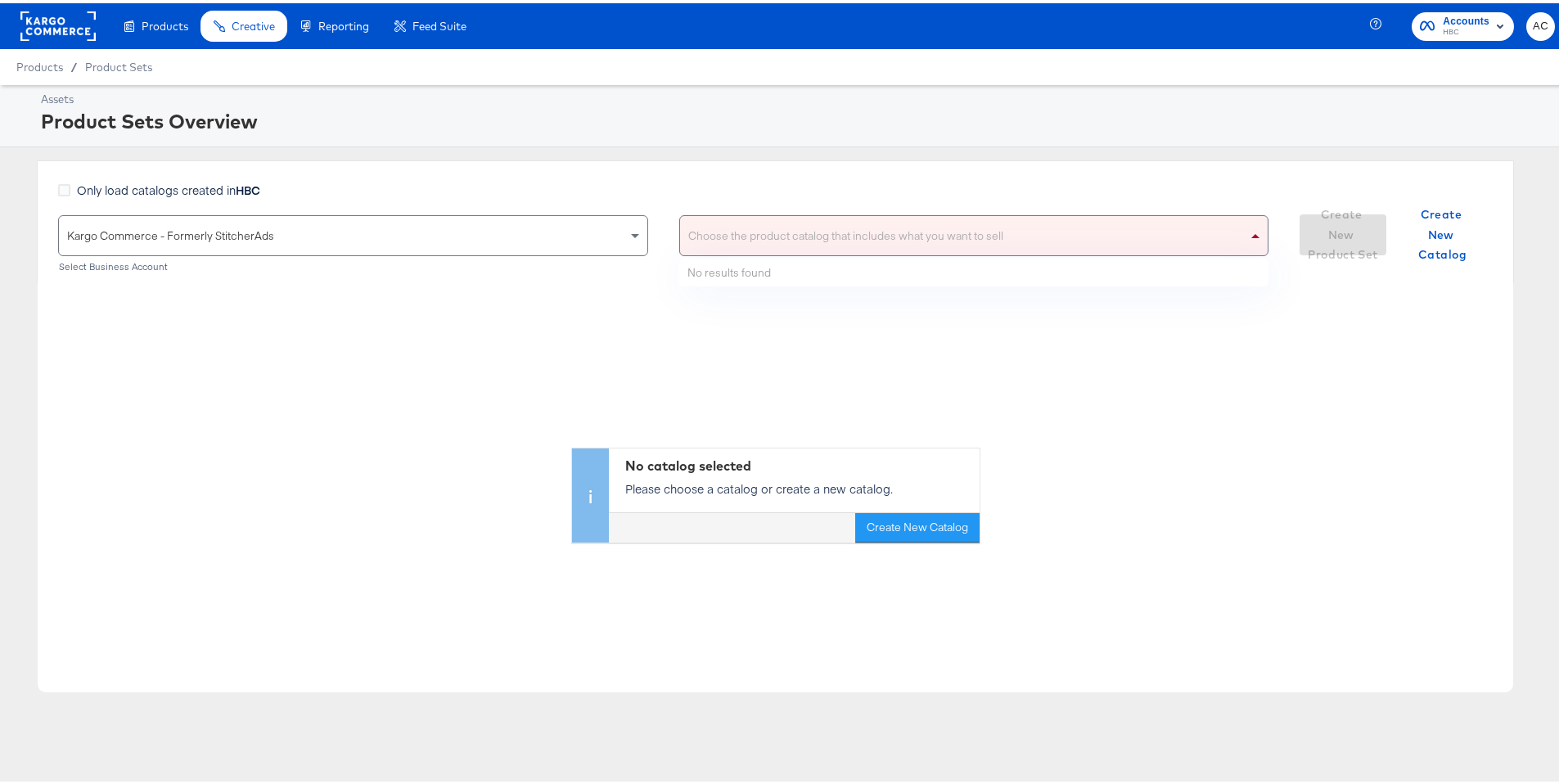 click on "Choose the product catalog that includes what you want to sell" at bounding box center [974, 232] 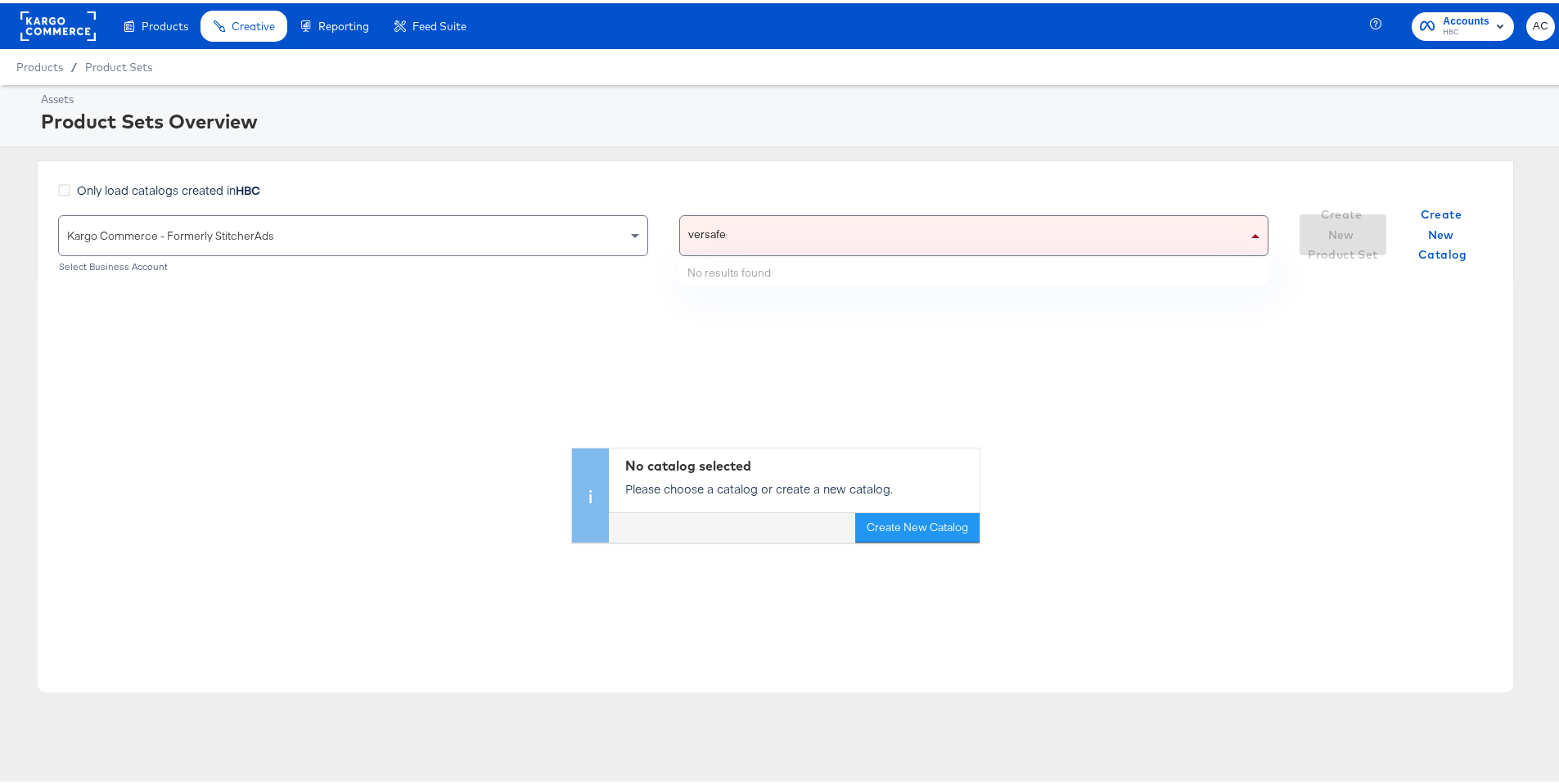 type on "versafeed" 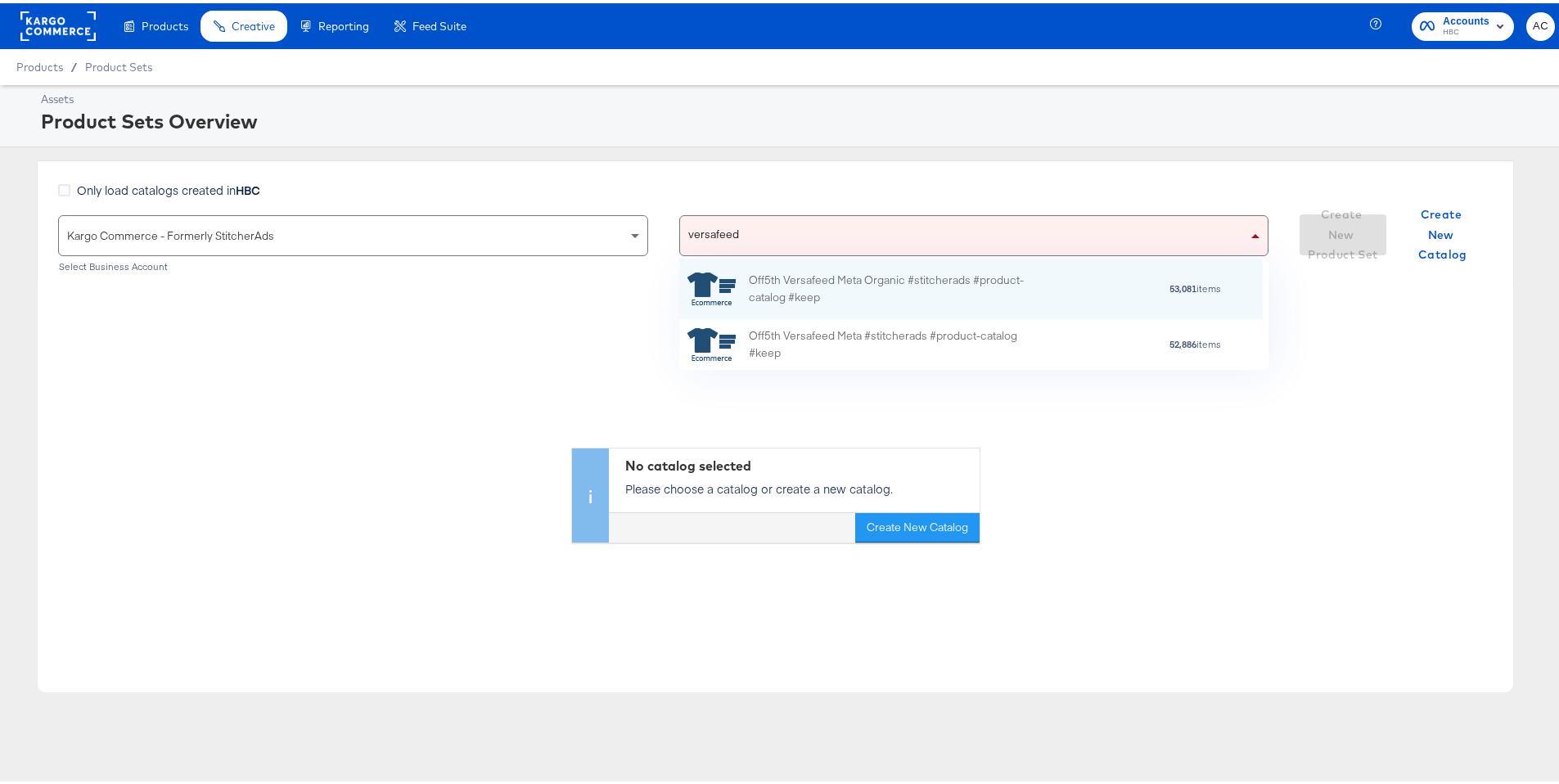 scroll, scrollTop: 13, scrollLeft: 13, axis: both 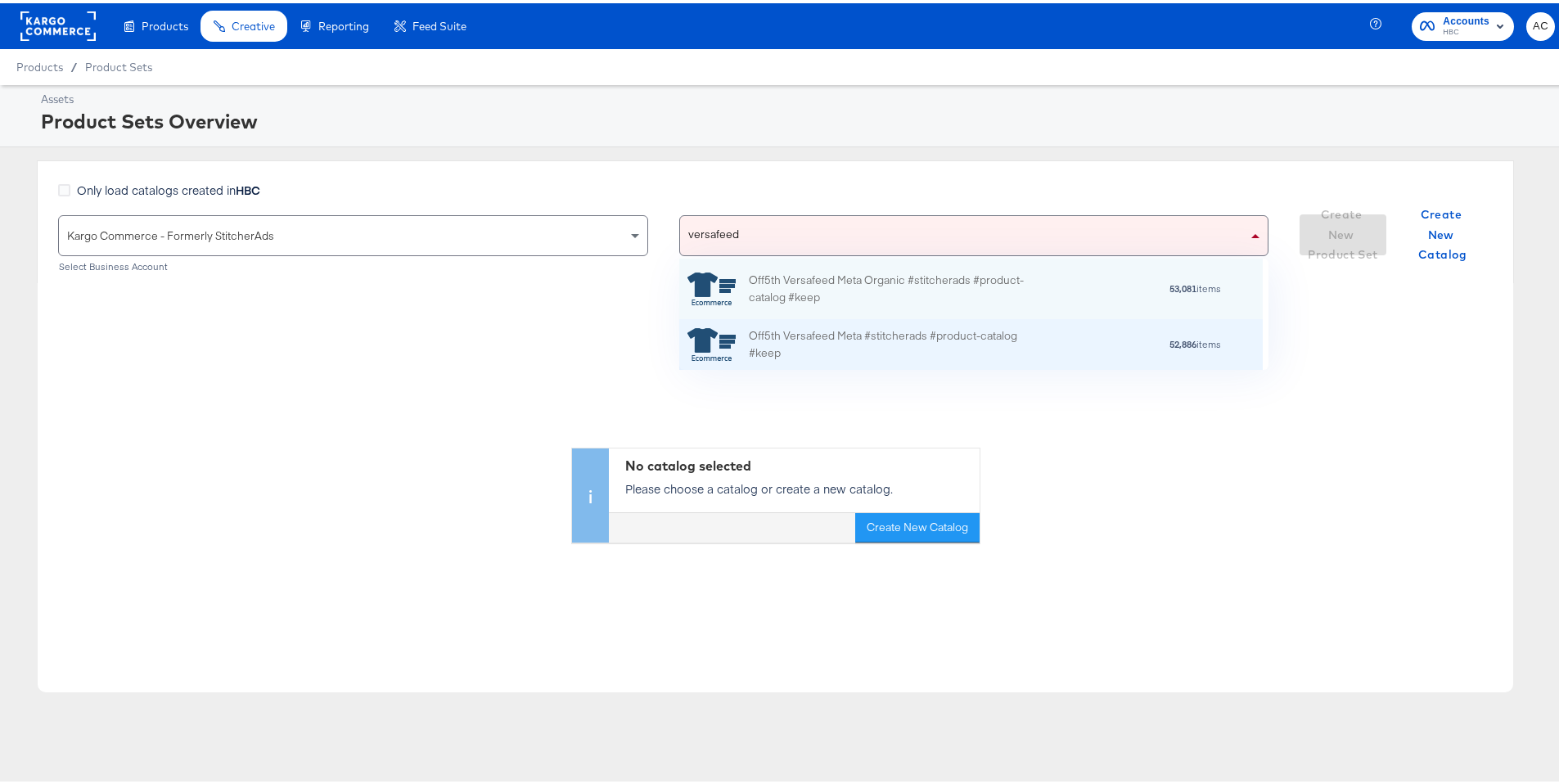 click on "Off5th Versafeed Meta #stitcherads #product-catalog #keep" at bounding box center [892, 341] 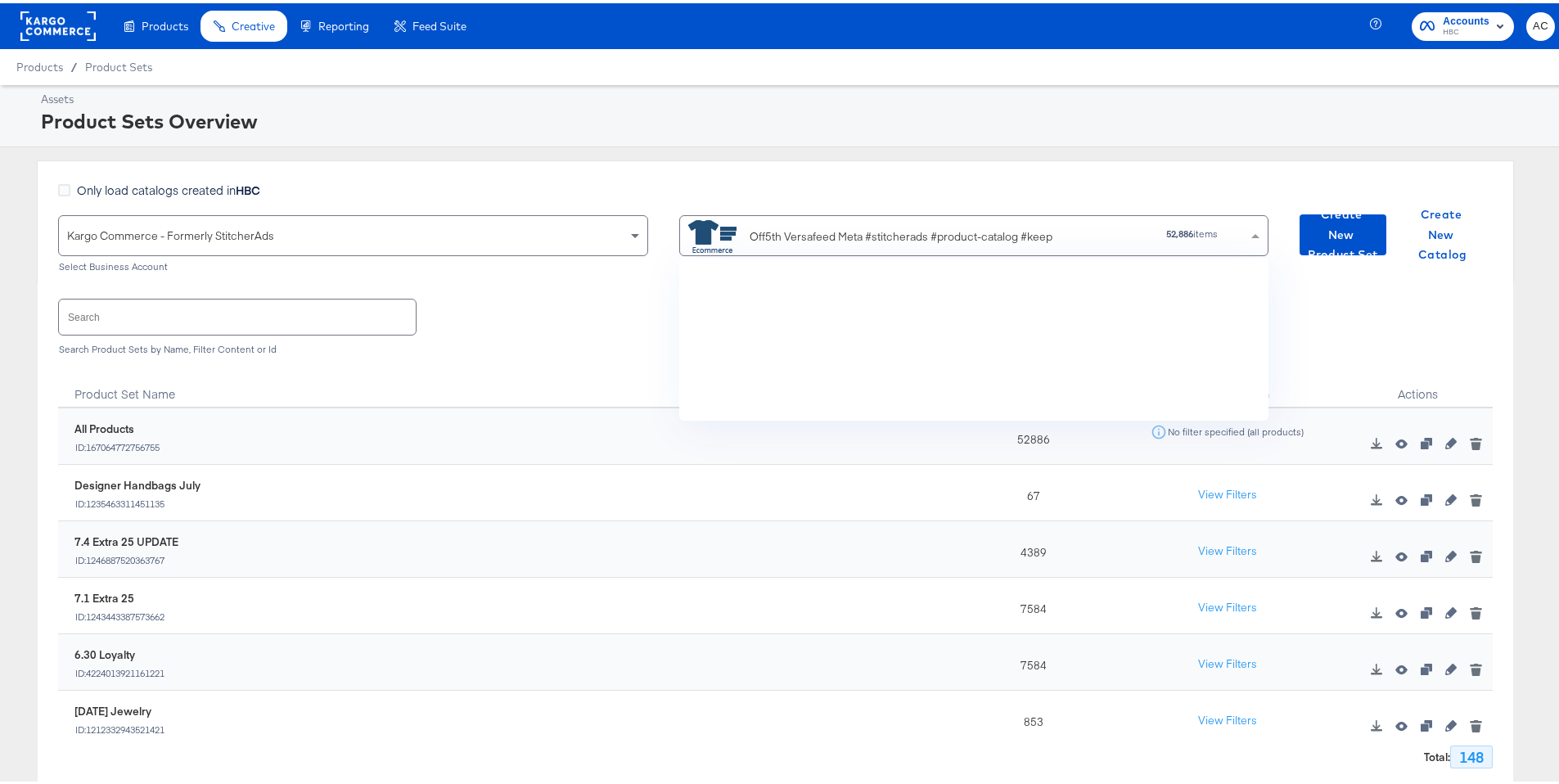 scroll, scrollTop: 150, scrollLeft: 571, axis: both 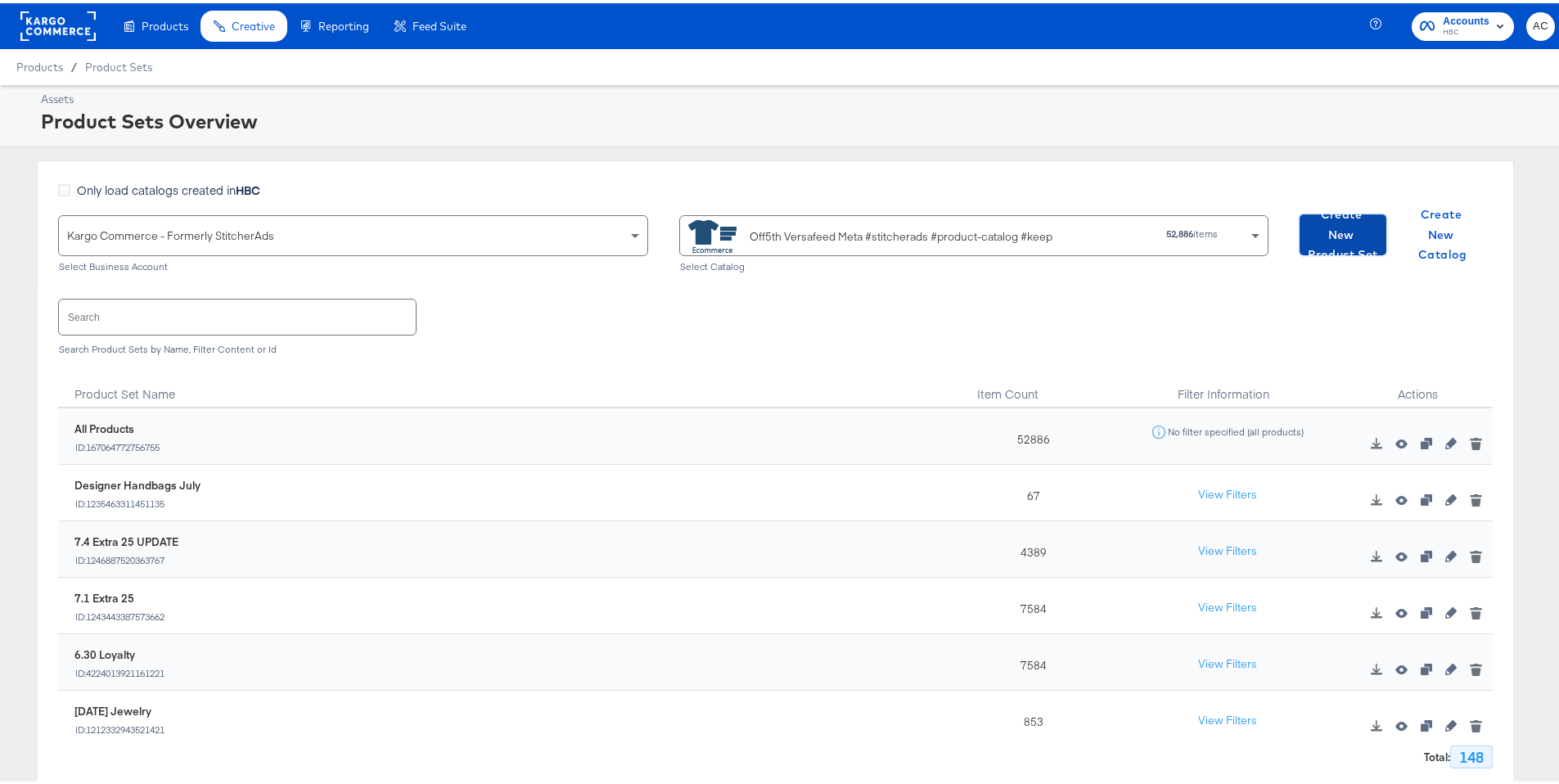 click on "Create New Product Set" at bounding box center (1343, 232) 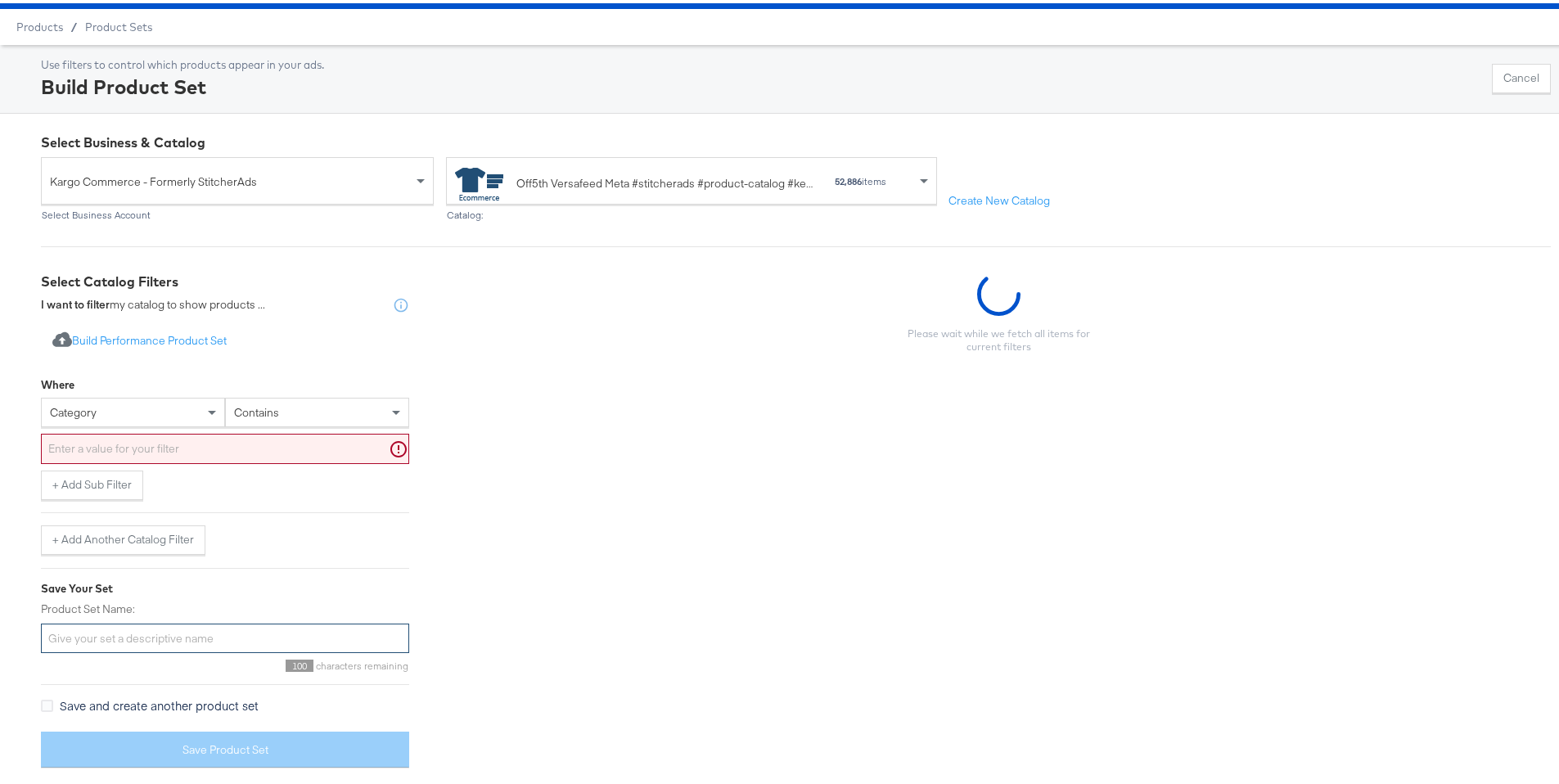 click on "Product Set Name:" at bounding box center [225, 635] 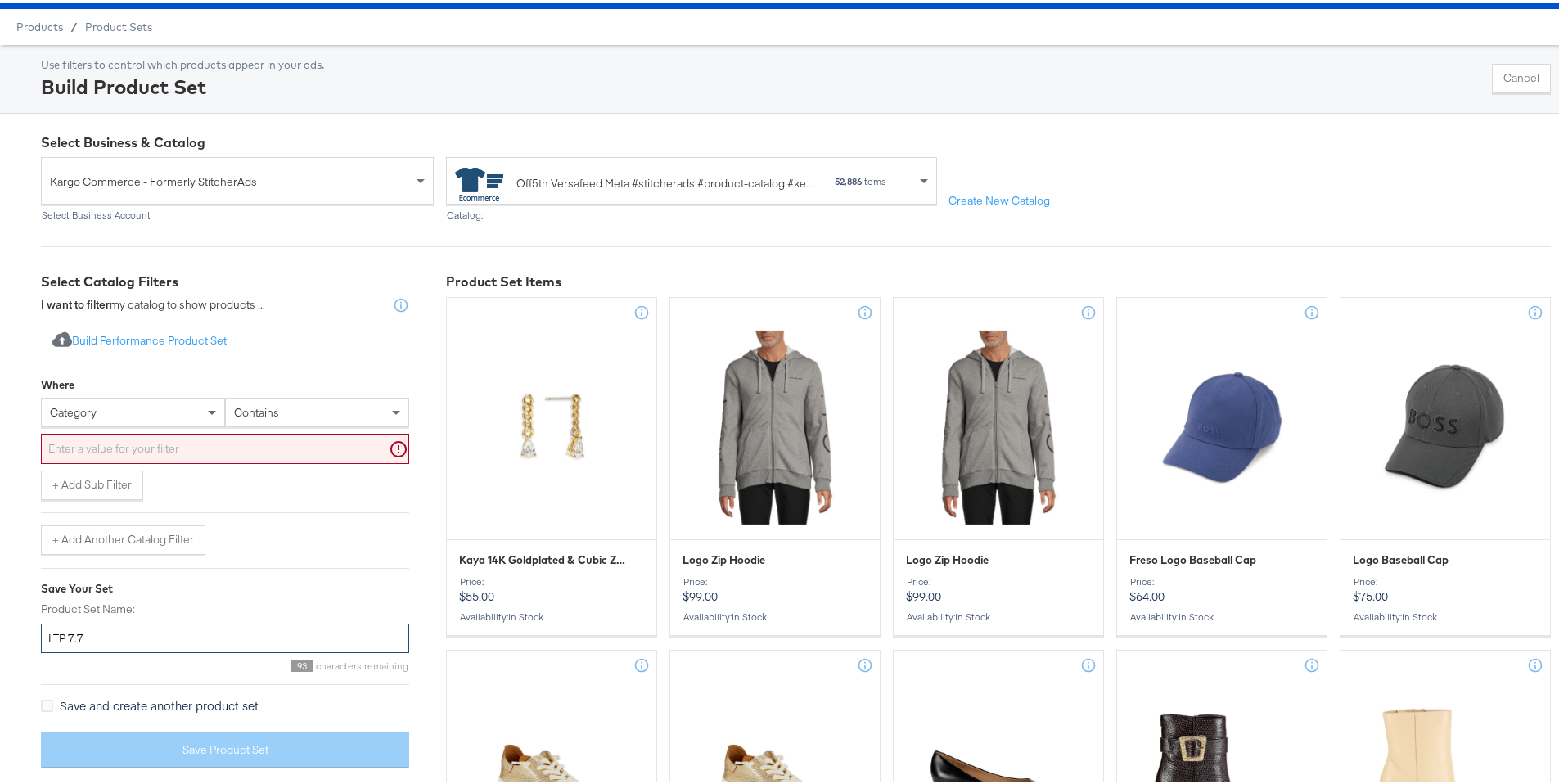type on "LTP 7.7" 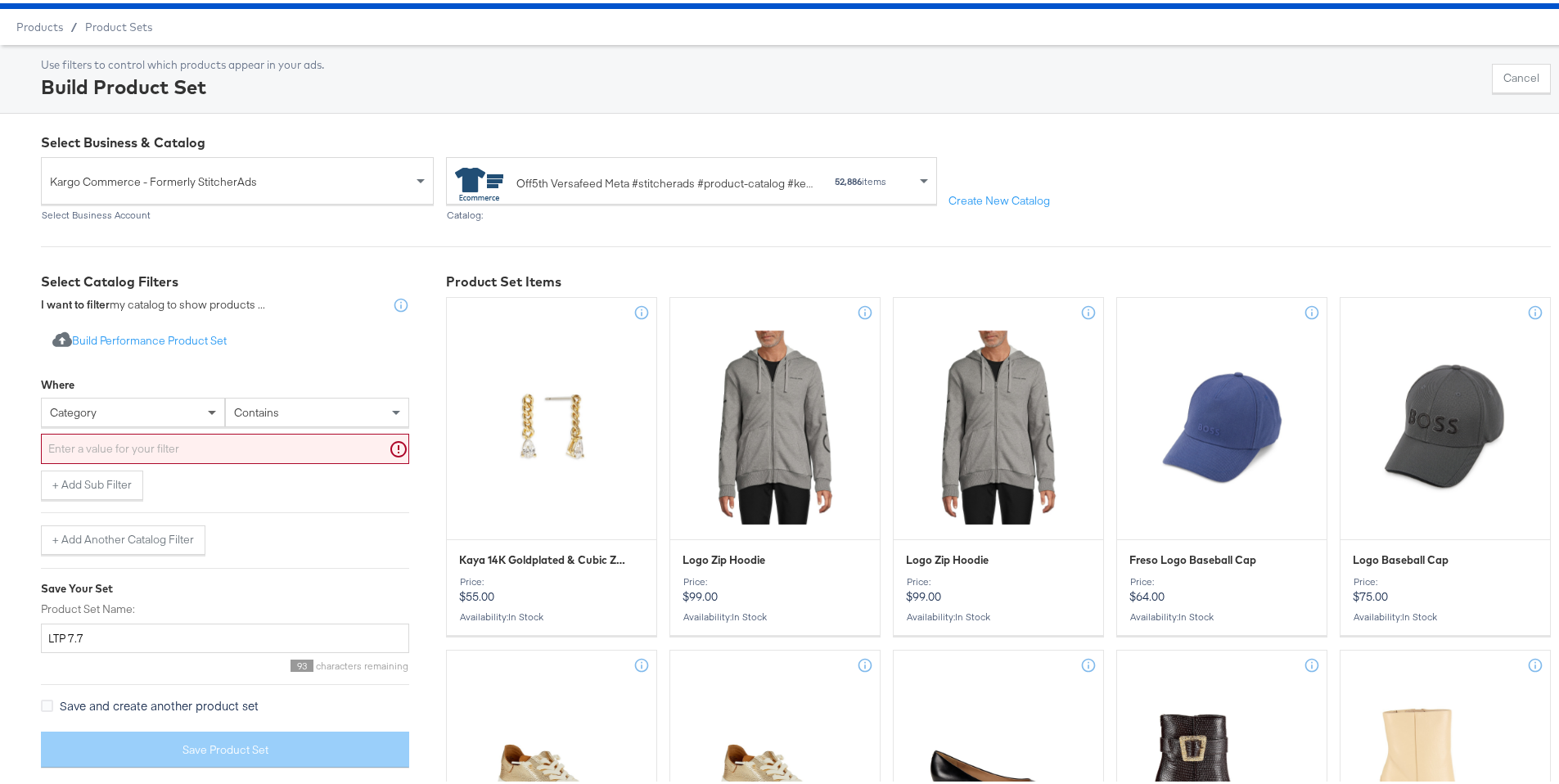 click at bounding box center [214, 409] 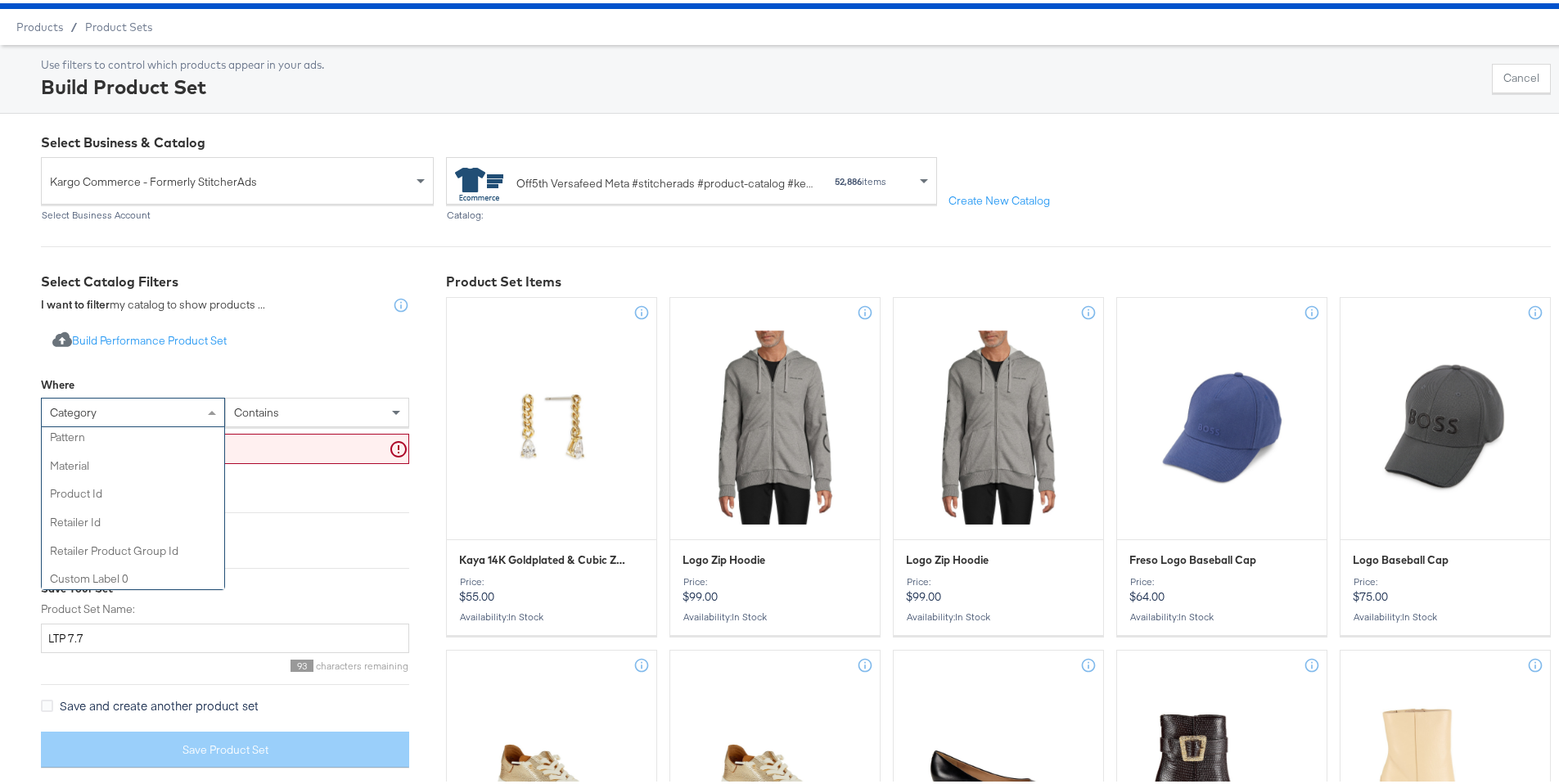 scroll, scrollTop: 402, scrollLeft: 0, axis: vertical 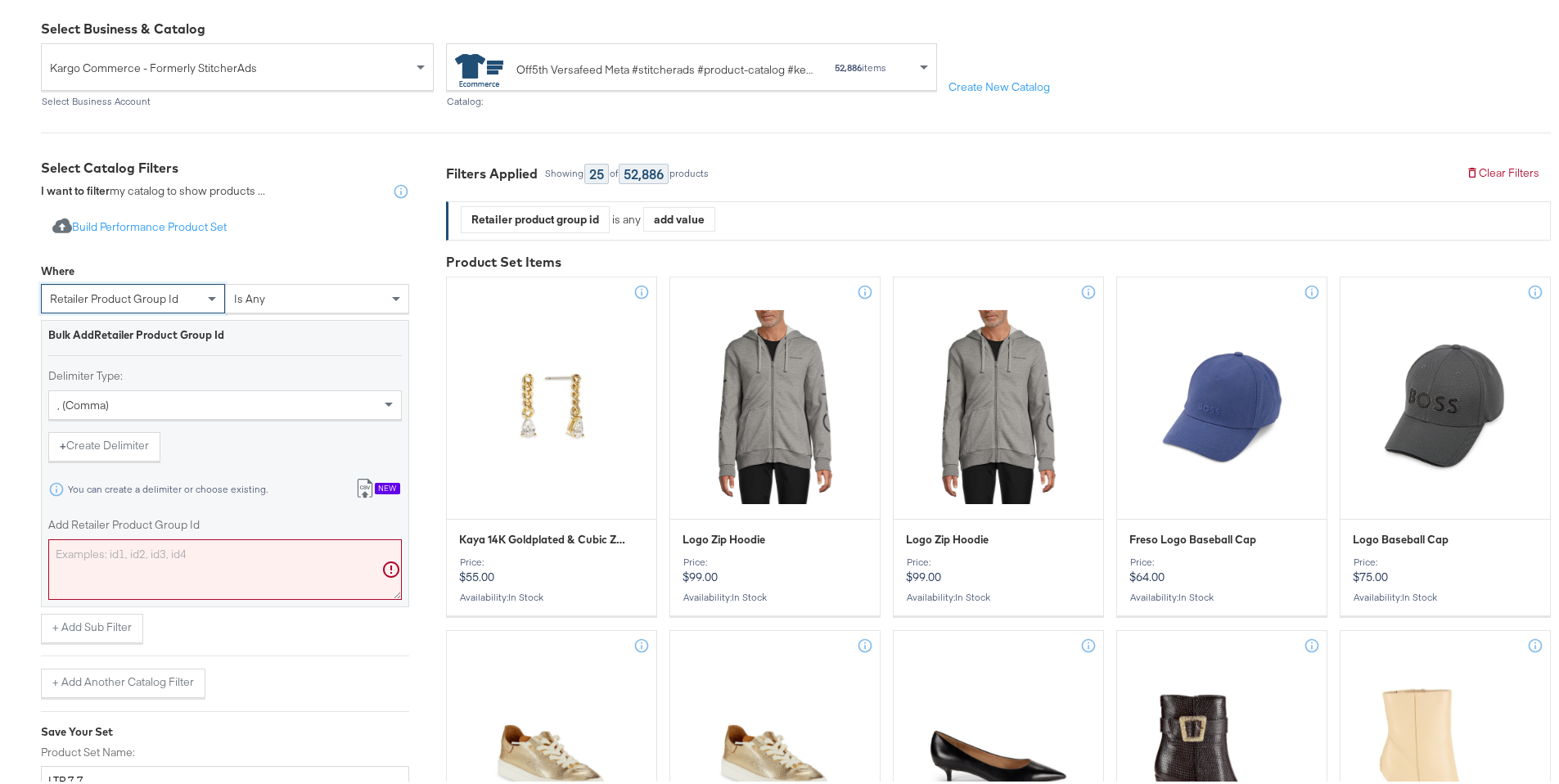 click on "Add Retailer Product Group Id" at bounding box center (225, 566) 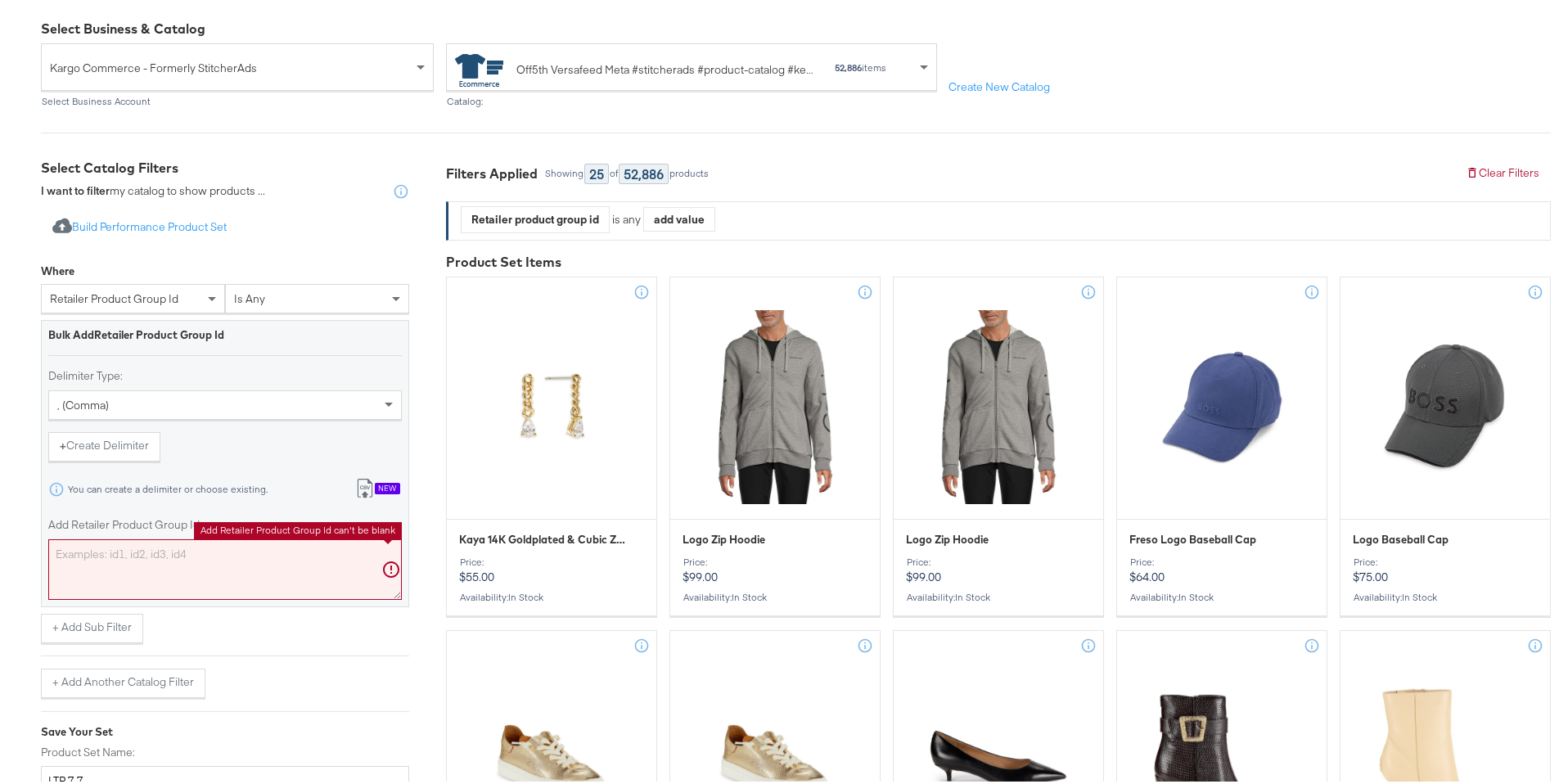 paste on "0496834528535,0400020630001,0400011432823,0400021636449,0400020288332,0400086785143,0400022035734,0400021117012,0400099674406,0400020869389,0400021017777,0400021234845,0400014518131,0400021645558,0400021717539,0400018402006,0400021267692,0400018628328,0400018235587,0400022136855,0400019114633,0400021691900,0400021722244,0400021247509,0400020393299,0400098807563,0400021260750,0400019266771,0400021277278,0400018012464,0400021397708,0400017935526,0400017822837,0400019305639,0400021736569,0400014277846,0400096248388,0400021015055,0400020603694,0400099429169,0400021577047,0400086859435,0400021671950,0400093176680,0400019877400,0400016636085,0400016842223,0400020445776,0400021030126,0400020704198,0400021393772,0497124611333,0400088309062,0400093532694,0400011562656,0400018805043,0400020276654,0400014646552,0400019255542,0400021767571,0400015430890,0400022035743,0400092669845,0400016152700,0400021015061,0400096640597,0400013827775,0400019267462,0400014954273,0400021046083,0400021806887,0400020489864,0400021014706..." 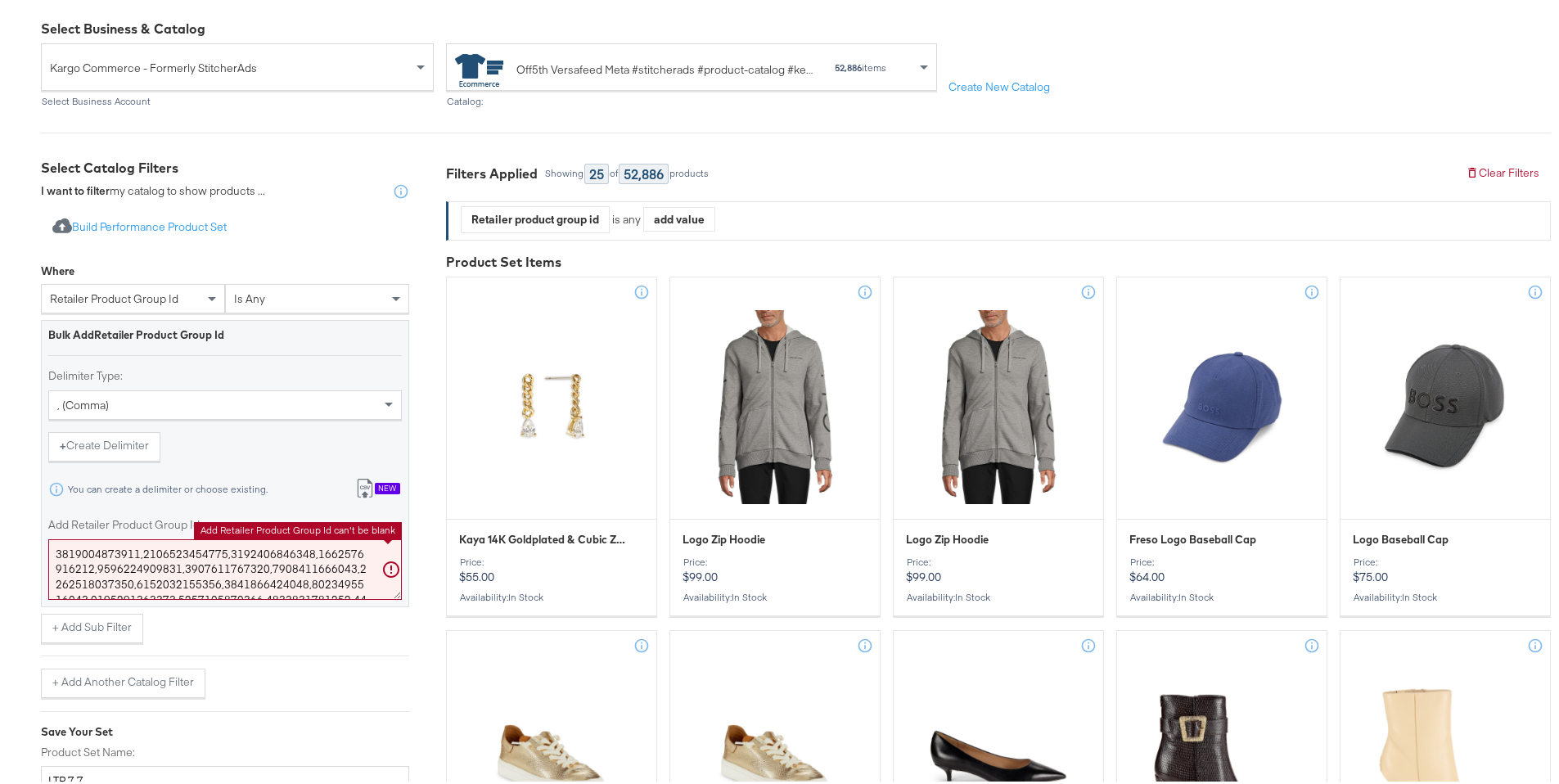 scroll, scrollTop: 40964, scrollLeft: 0, axis: vertical 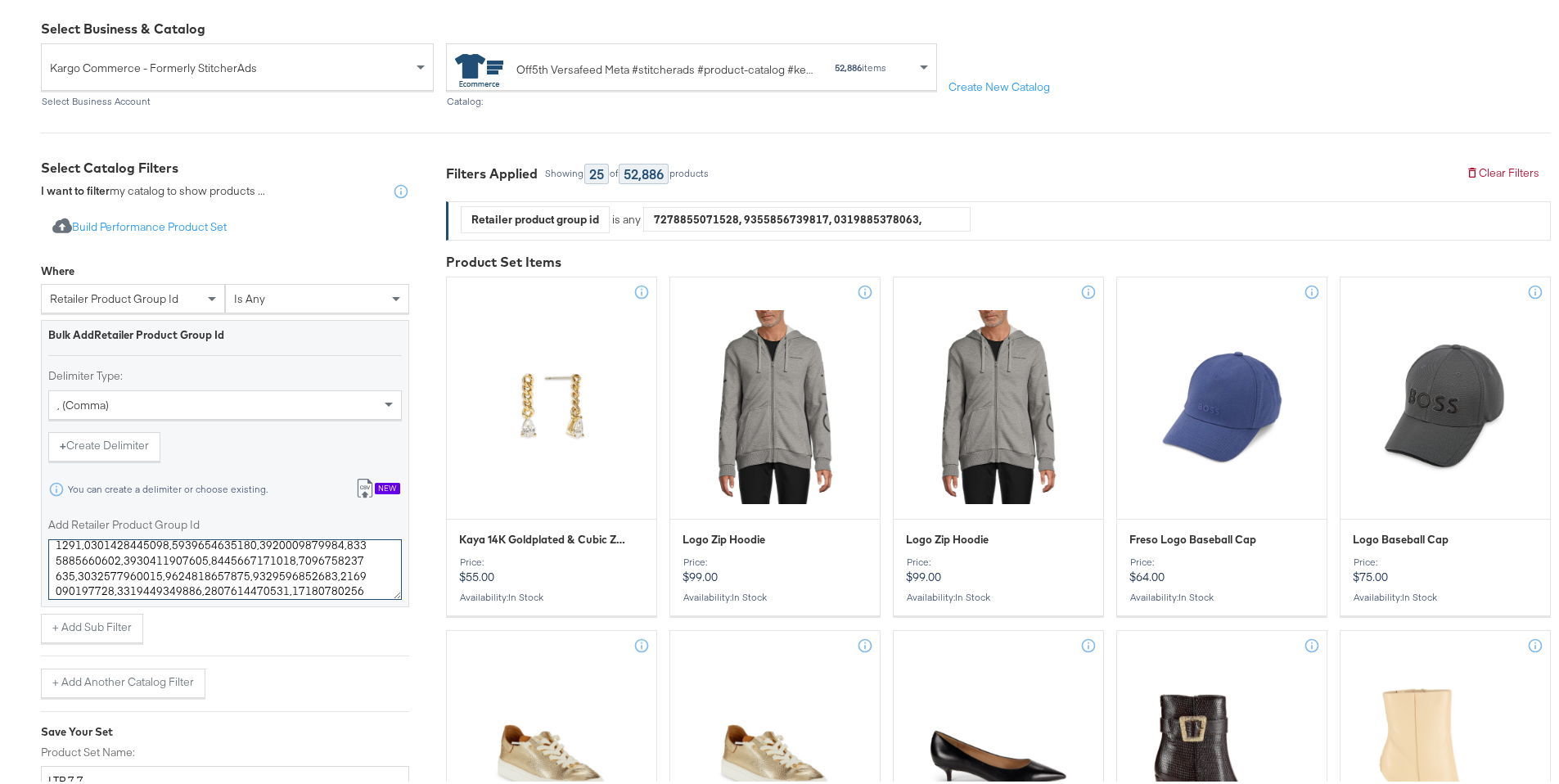 type on "0496834528535,0400020630001,0400011432823,0400021636449,0400020288332,0400086785143,0400022035734,0400021117012,0400099674406,0400020869389,0400021017777,0400021234845,0400014518131,0400021645558,0400021717539,0400018402006,0400021267692,0400018628328,0400018235587,0400022136855,0400019114633,0400021691900,0400021722244,0400021247509,0400020393299,0400098807563,0400021260750,0400019266771,0400021277278,0400018012464,0400021397708,0400017935526,0400017822837,0400019305639,0400021736569,0400014277846,0400096248388,0400021015055,0400020603694,0400099429169,0400021577047,0400086859435,0400021671950,0400093176680,0400019877400,0400016636085,0400016842223,0400020445776,0400021030126,0400020704198,0400021393772,0497124611333,0400088309062,0400093532694,0400011562656,0400018805043,0400020276654,0400014646552,0400019255542,0400021767571,0400015430890,0400022035743,0400092669845,0400016152700,0400021015061,0400096640597,0400013827775,0400019267462,0400014954273,0400021046083,0400021806887,0400020489864,0400021014706..." 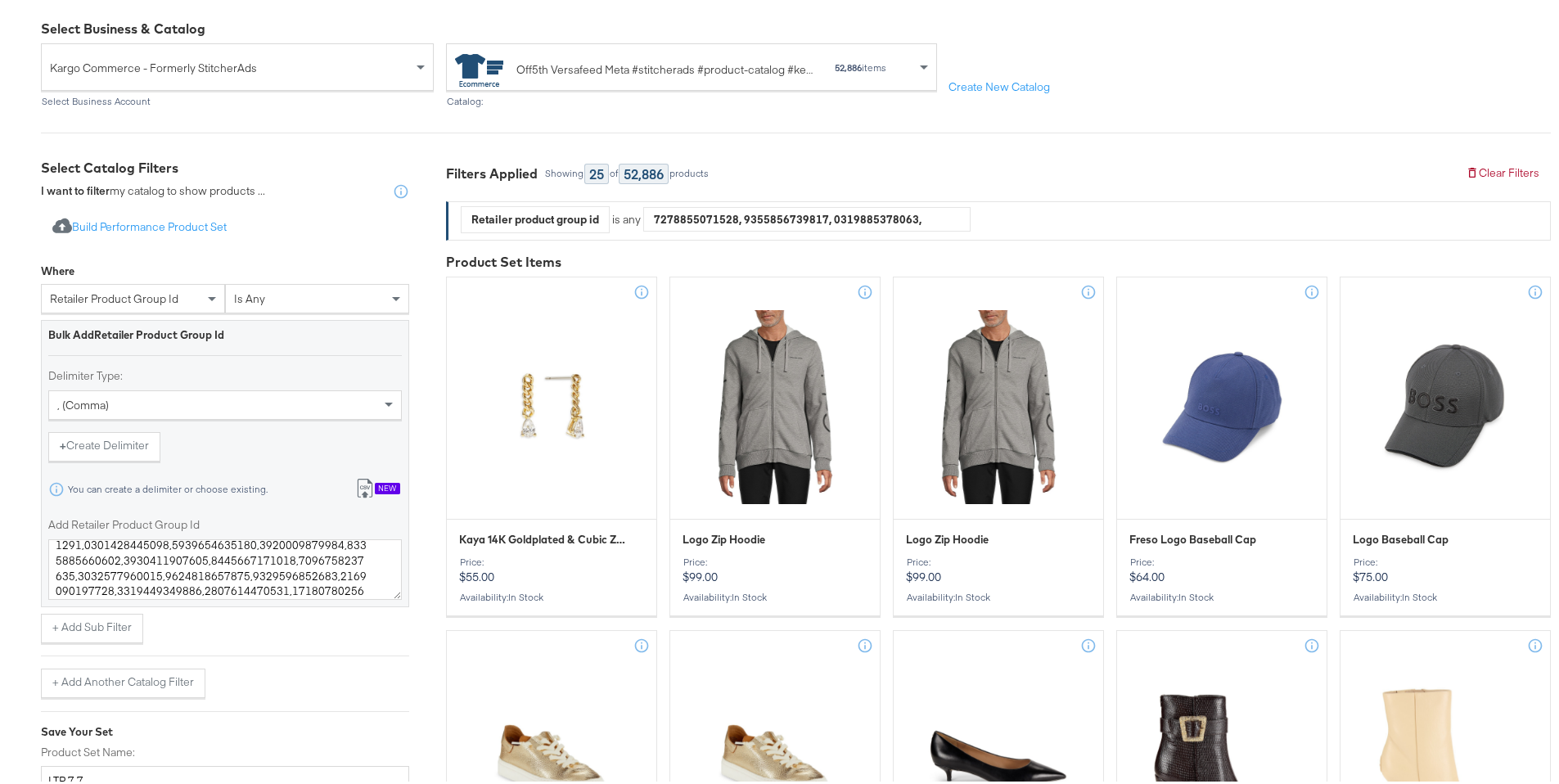 click on "Select Catalog Filters I want to filter   my catalog to show products ... Import product data from Google Analytics to generate product set  Build Performance Product Set Where retailer product group id is any Bulk Add  Retailer Product Group Id Delimiter Type: , (comma) +  Create Delimiter   You can create a delimiter or choose existing. Import from csv New Add Retailer Product Group Id + Add Sub Filter + Add Another Catalog Filter Save Your Set Product Set Name: LTP 7.7 93   characters remaining Save and create another product set Save Product Set" at bounding box center [237, 1138] 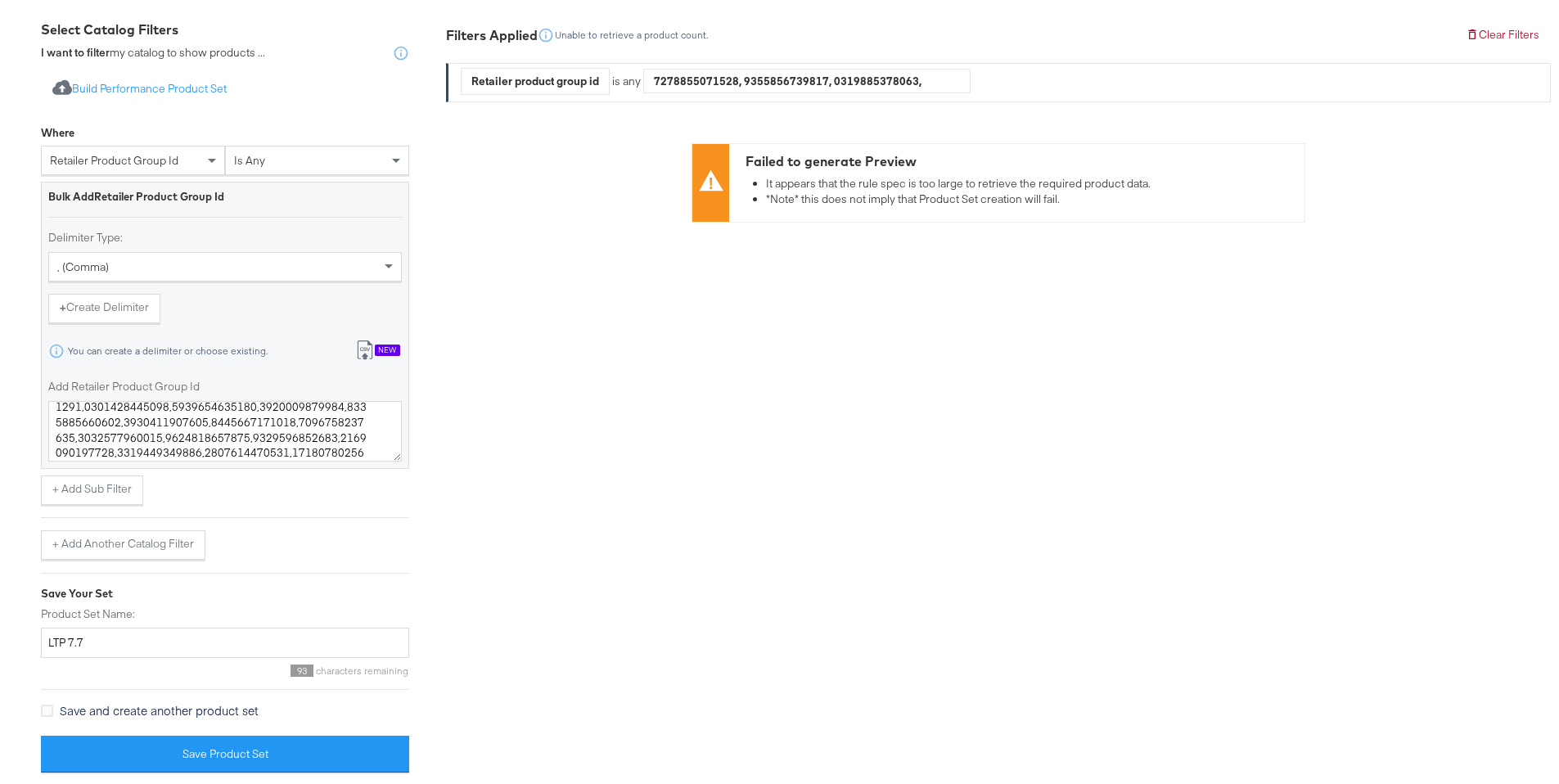 scroll, scrollTop: 297, scrollLeft: 0, axis: vertical 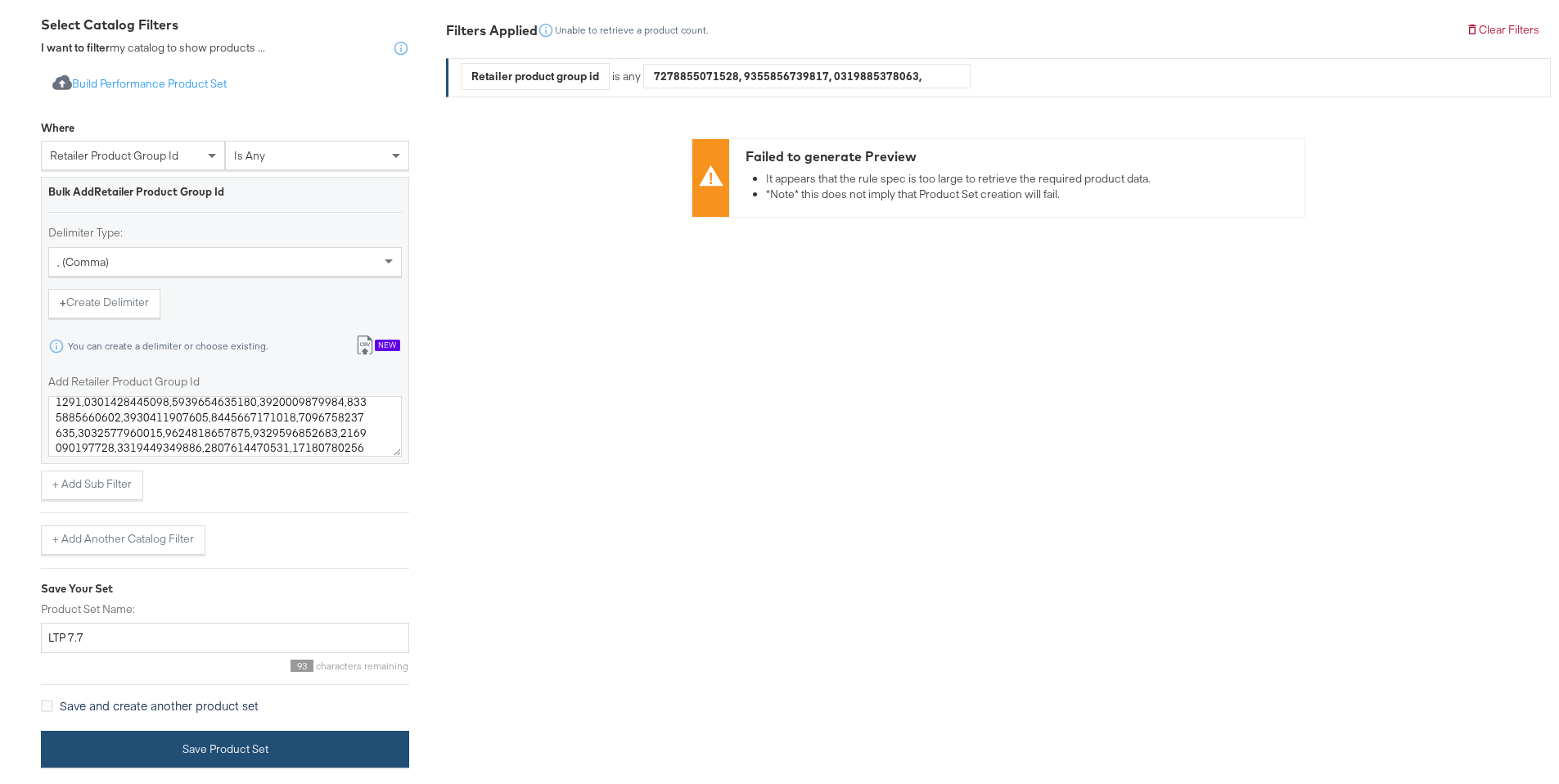 click on "Save Product Set" at bounding box center [225, 746] 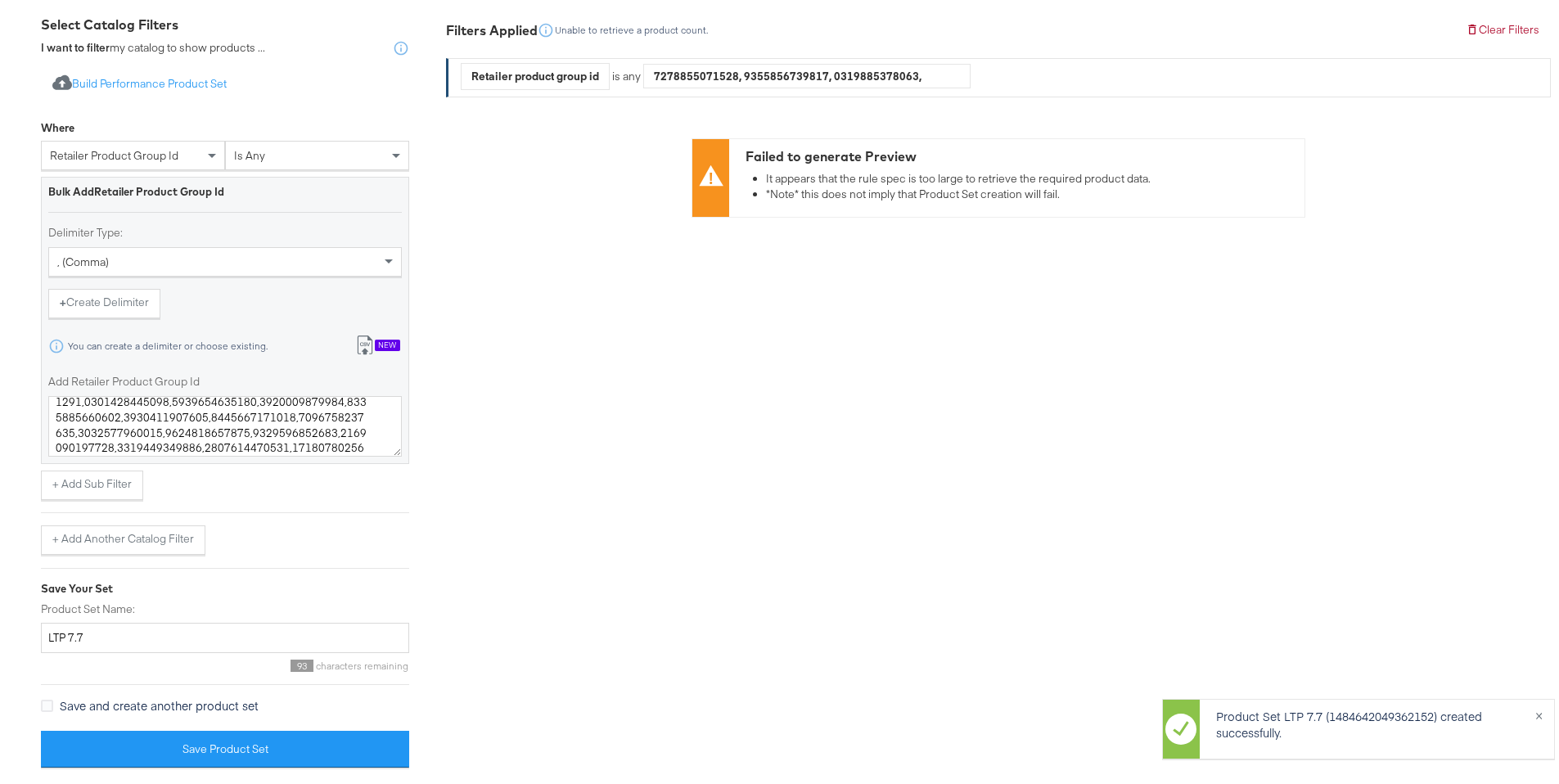 scroll, scrollTop: 0, scrollLeft: 0, axis: both 